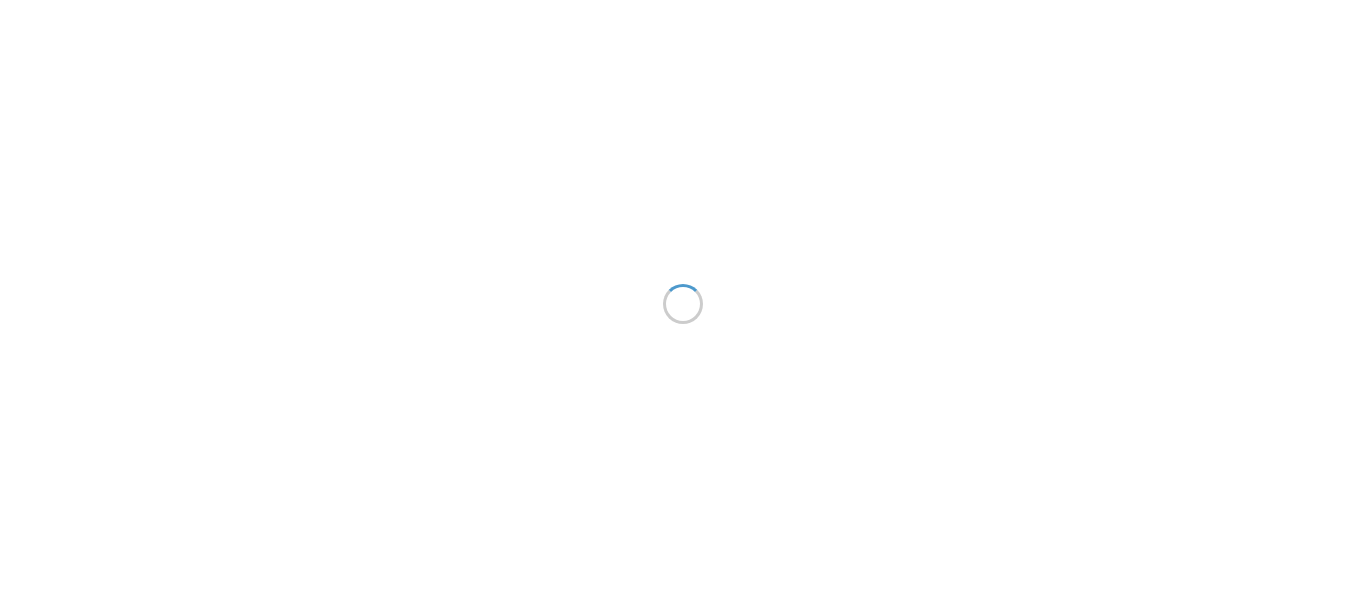 scroll, scrollTop: 0, scrollLeft: 0, axis: both 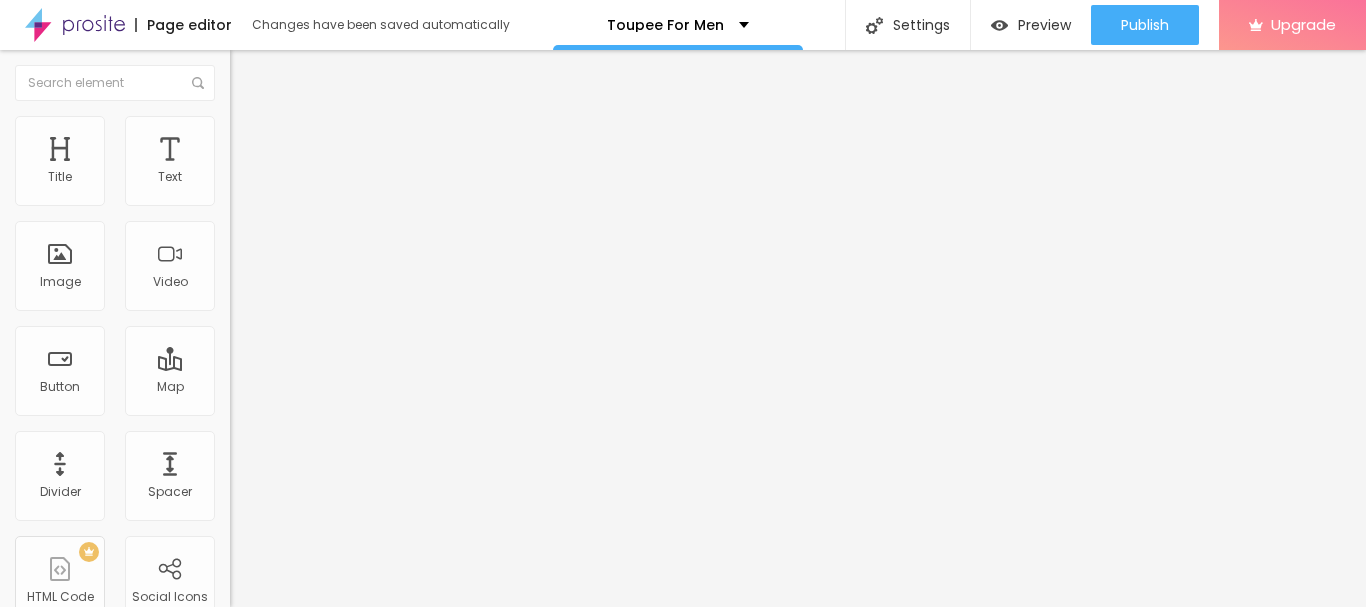 click on "Style" at bounding box center (345, 126) 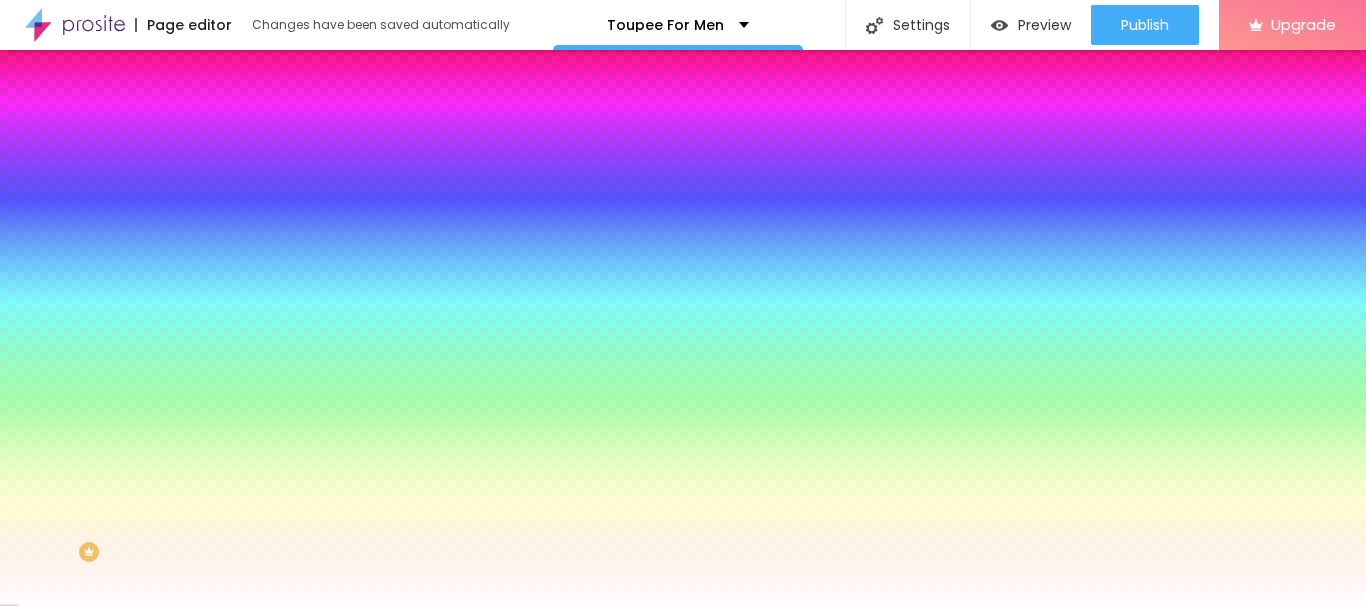 click on "Change image" at bounding box center [283, 175] 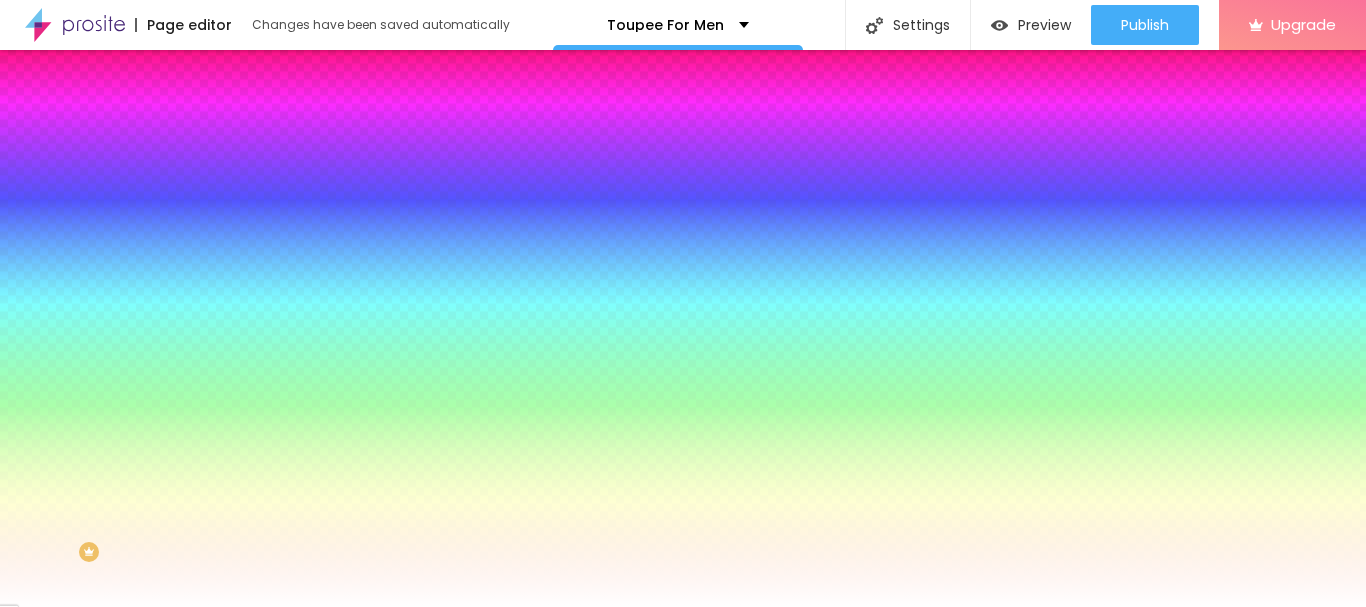 click on "Upload" at bounding box center (66, 852) 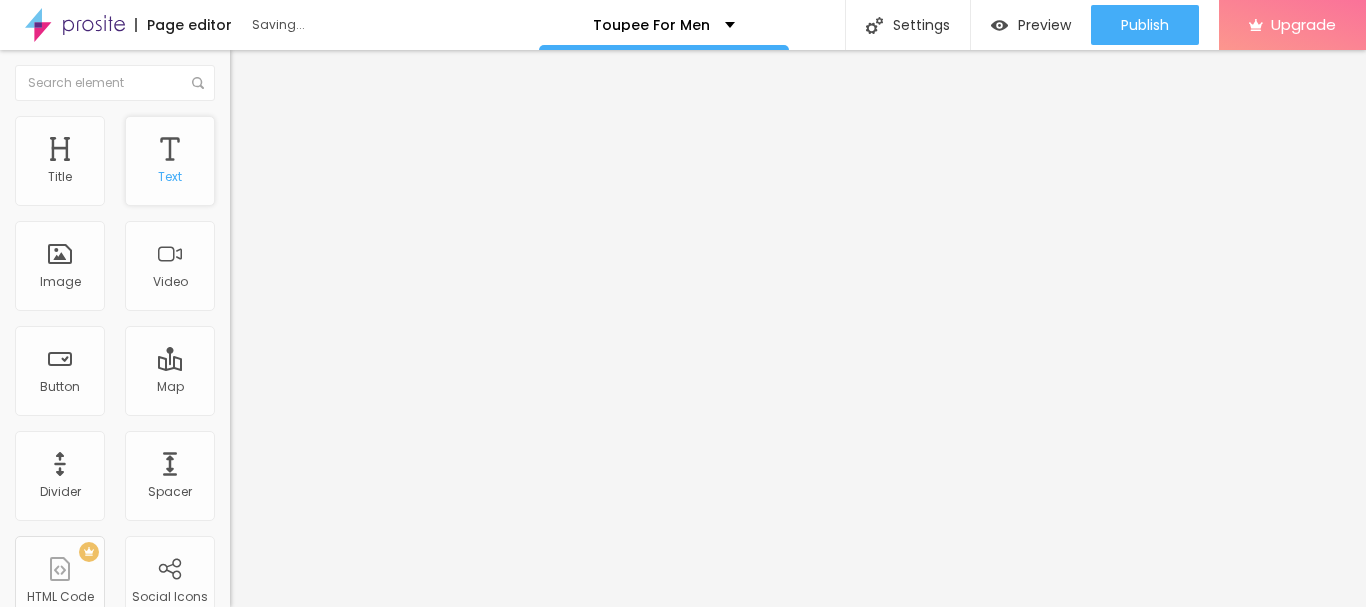 click on "Text" at bounding box center [170, 177] 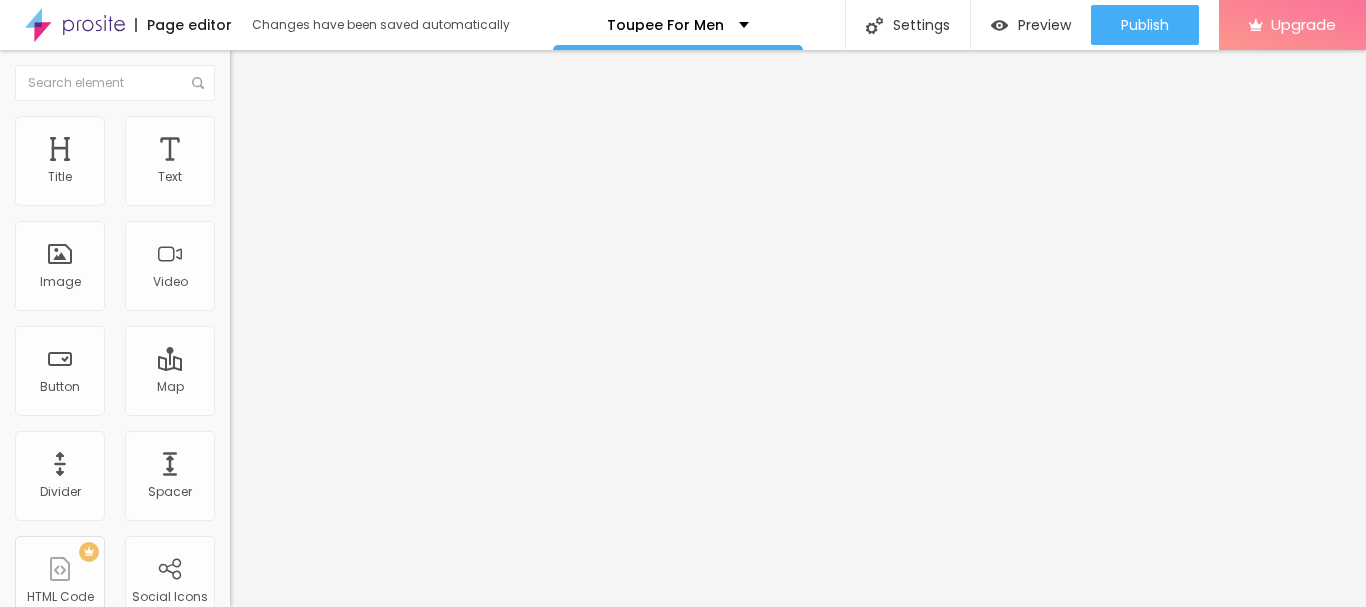 click on "Advanced" at bounding box center (345, 126) 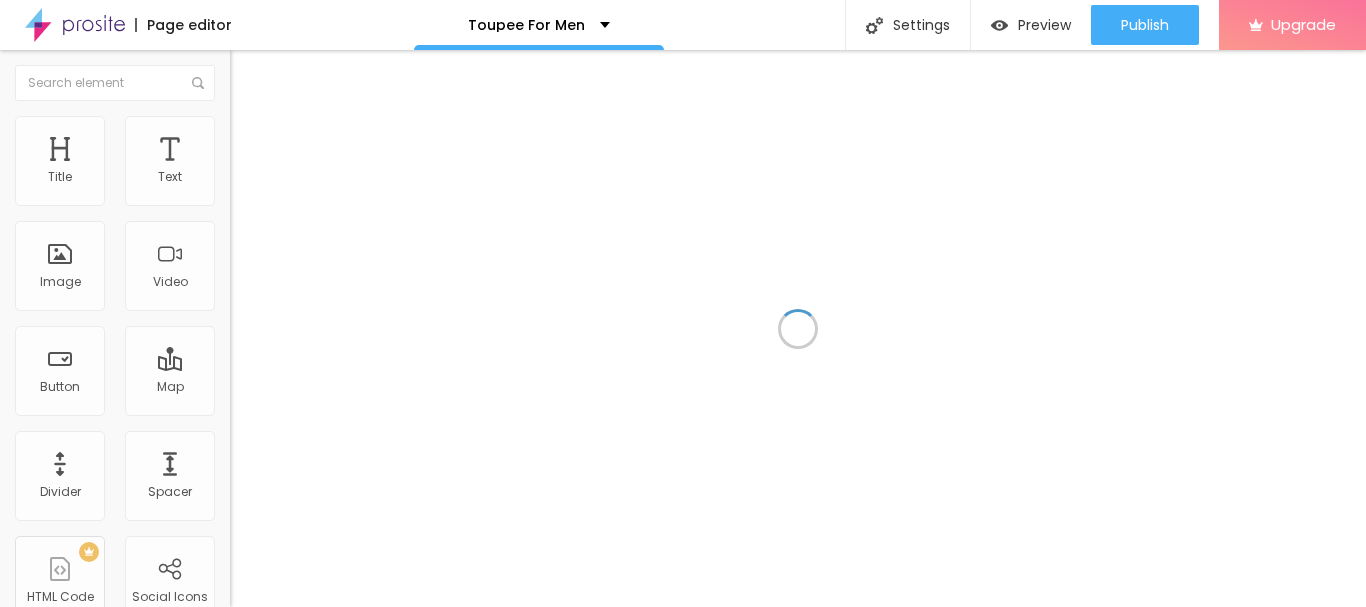 scroll, scrollTop: 0, scrollLeft: 0, axis: both 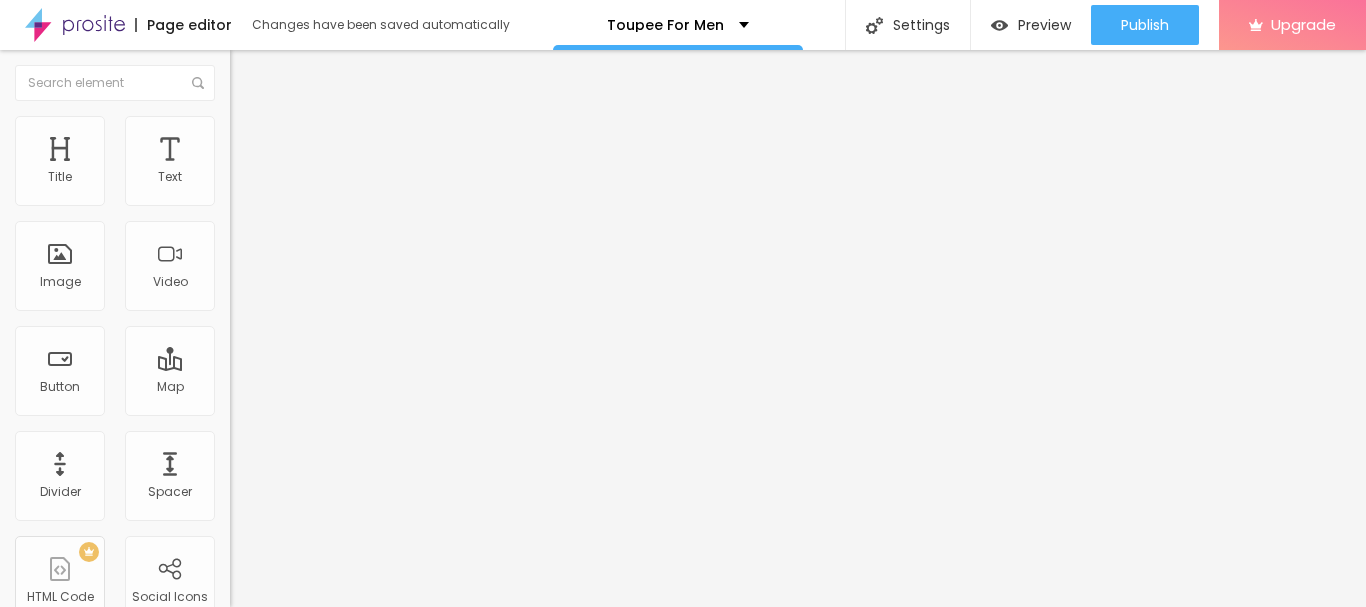 click on "Style" at bounding box center (345, 126) 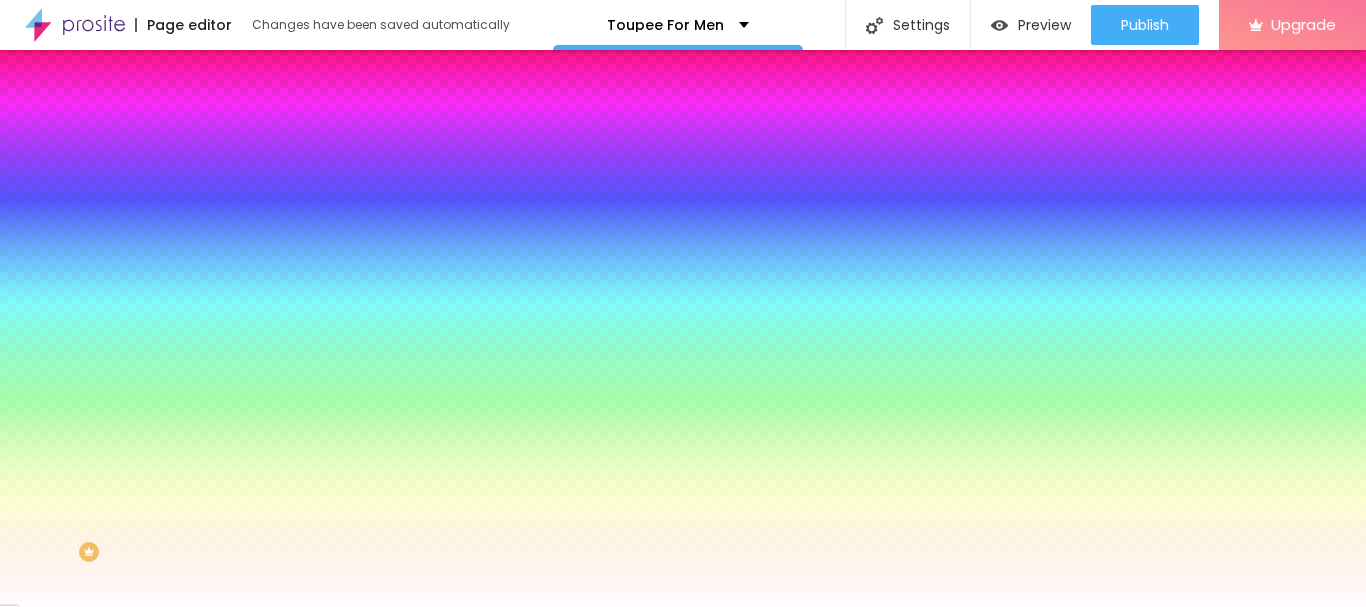 click on "Change image" at bounding box center [283, 175] 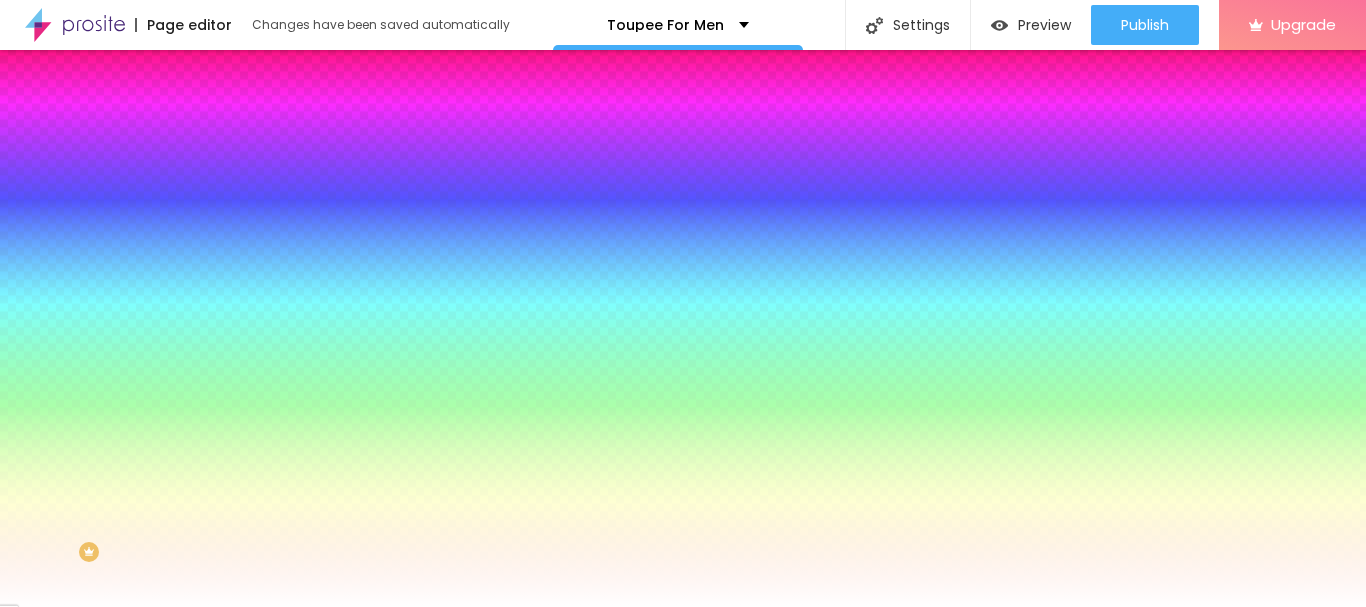 drag, startPoint x: 993, startPoint y: 132, endPoint x: 142, endPoint y: 320, distance: 871.5188 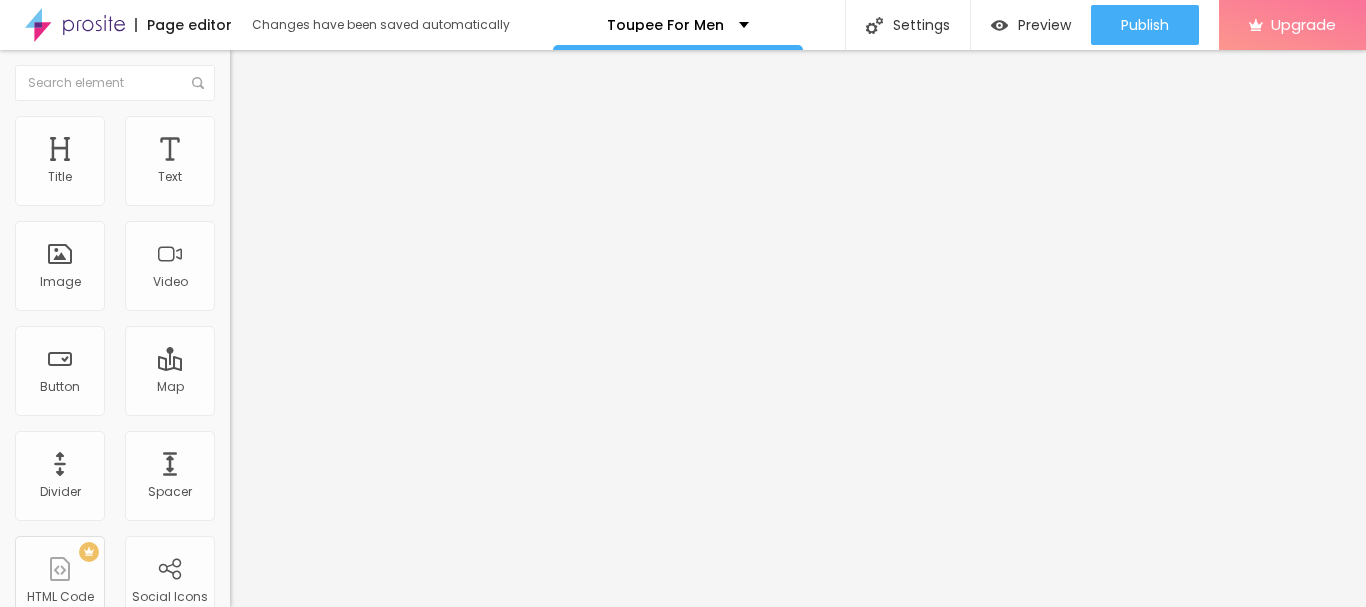 type on "49" 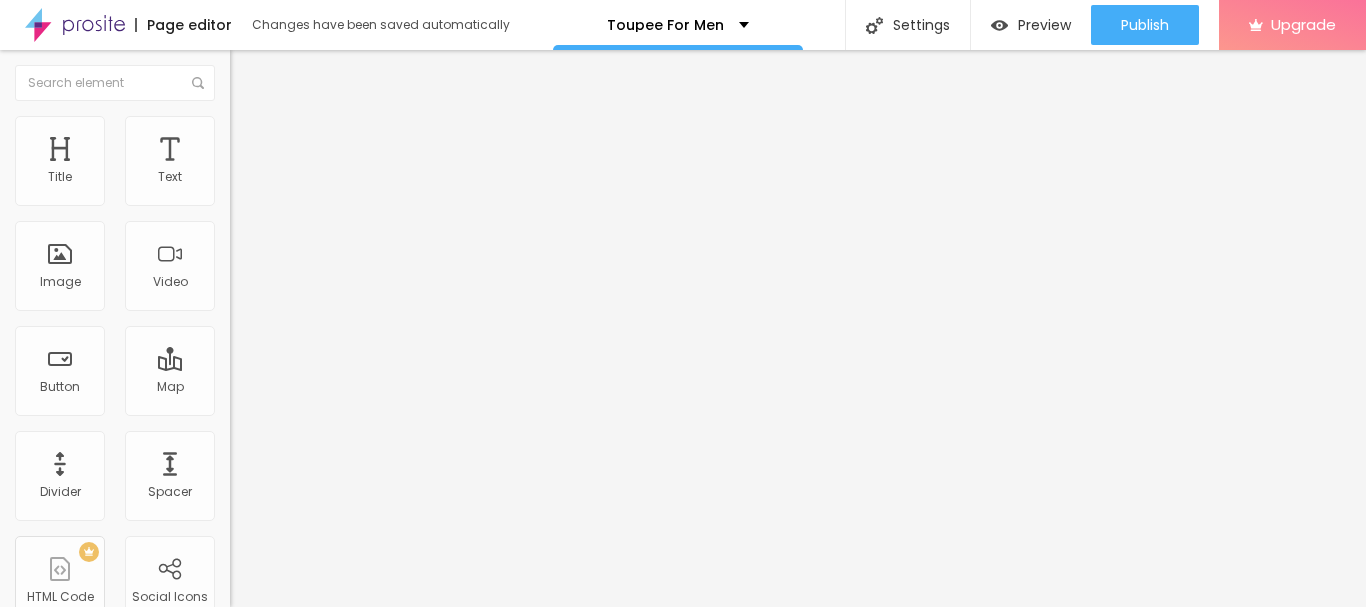 type on "51" 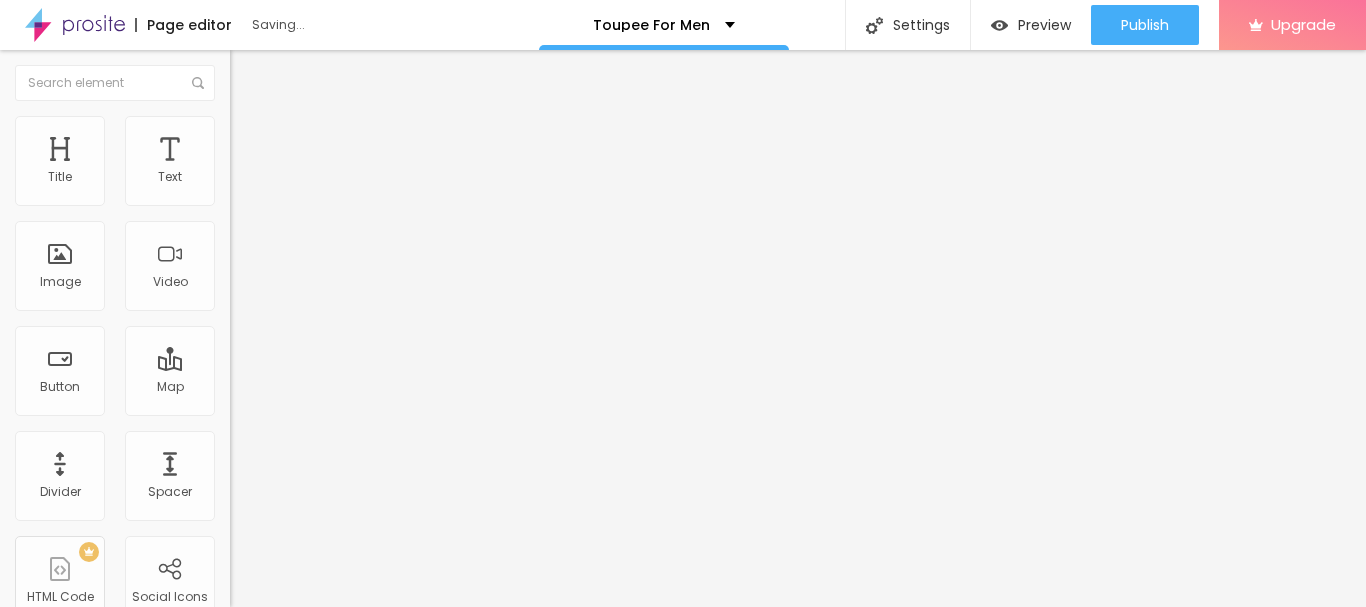 type on "60" 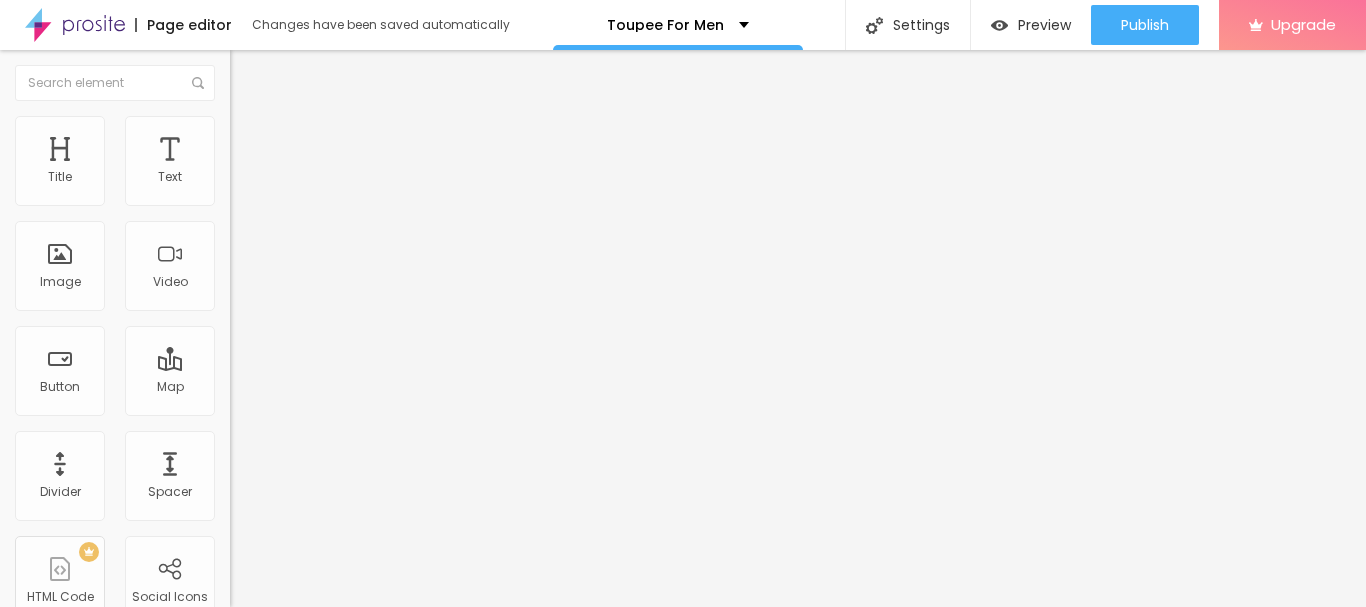 type on "65" 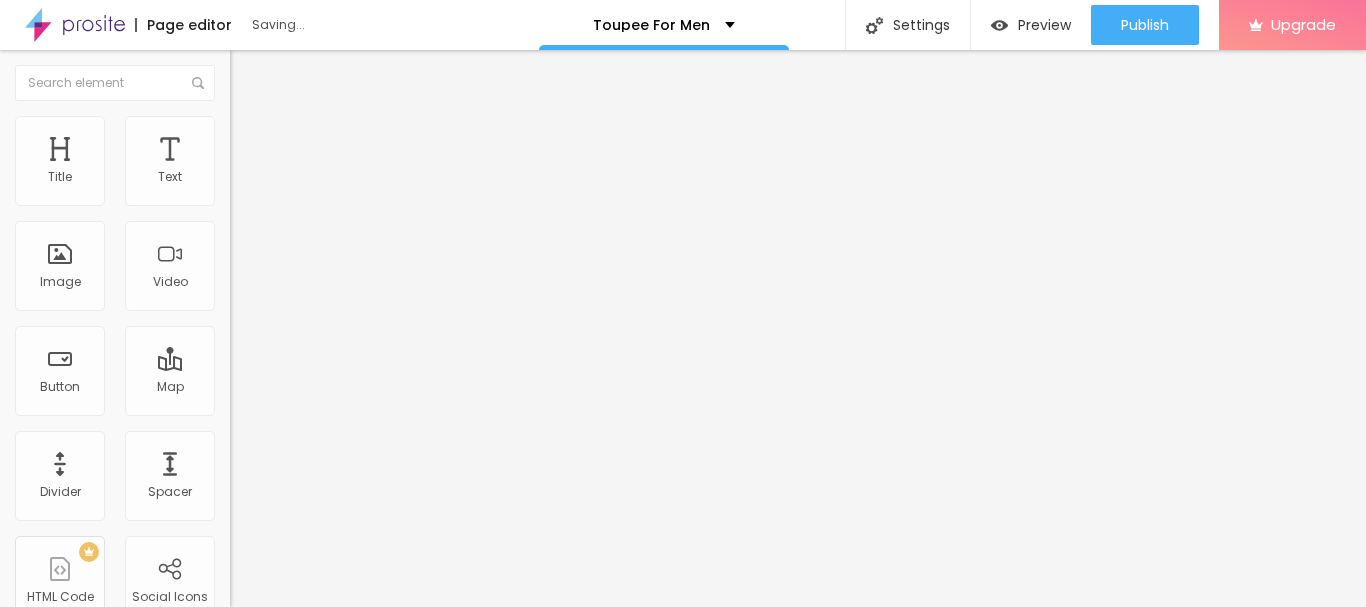 type on "1.6" 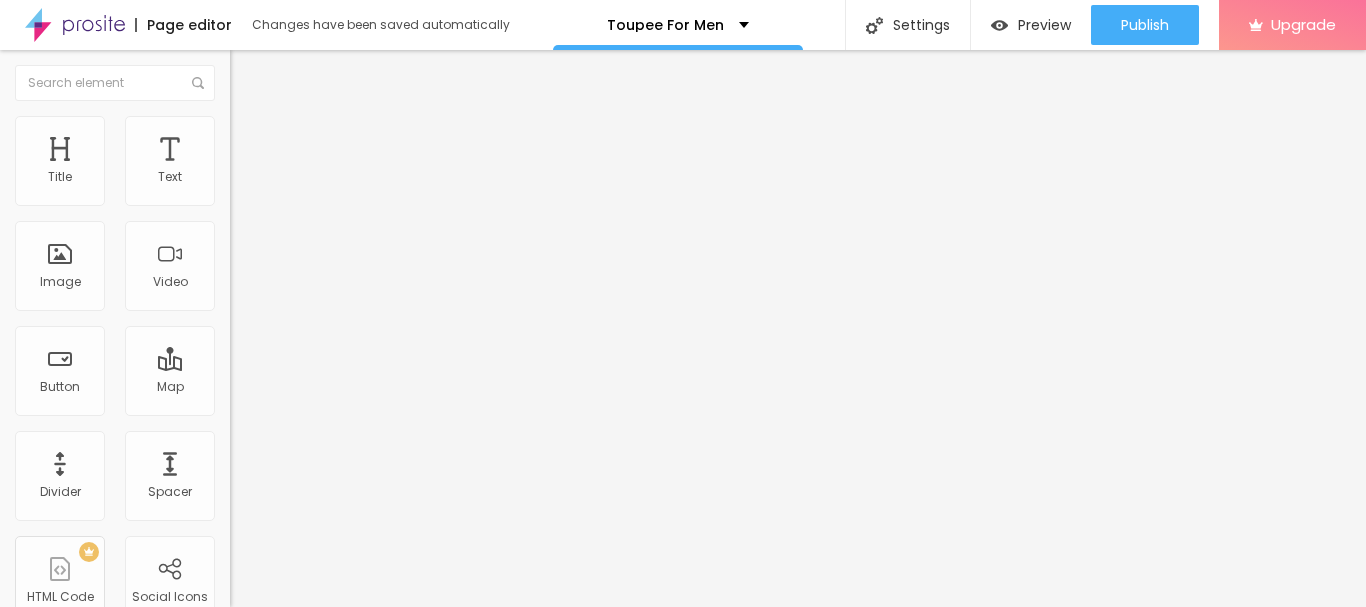 drag, startPoint x: 92, startPoint y: 498, endPoint x: 139, endPoint y: 502, distance: 47.169907 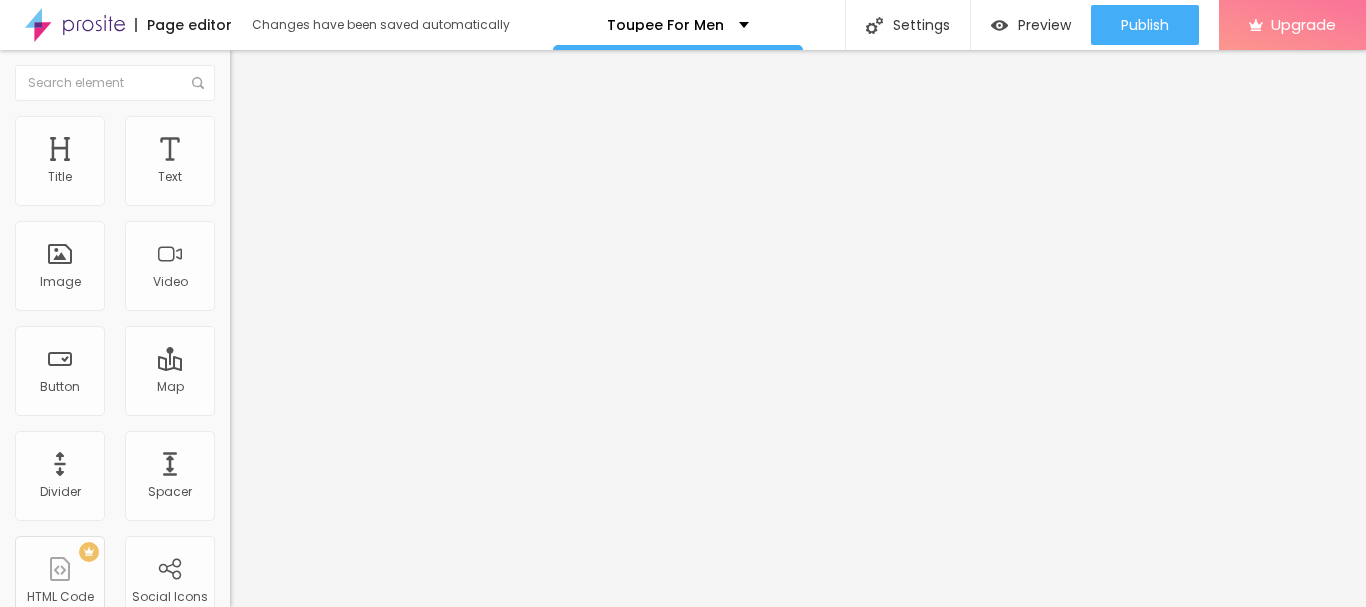 type on "5" 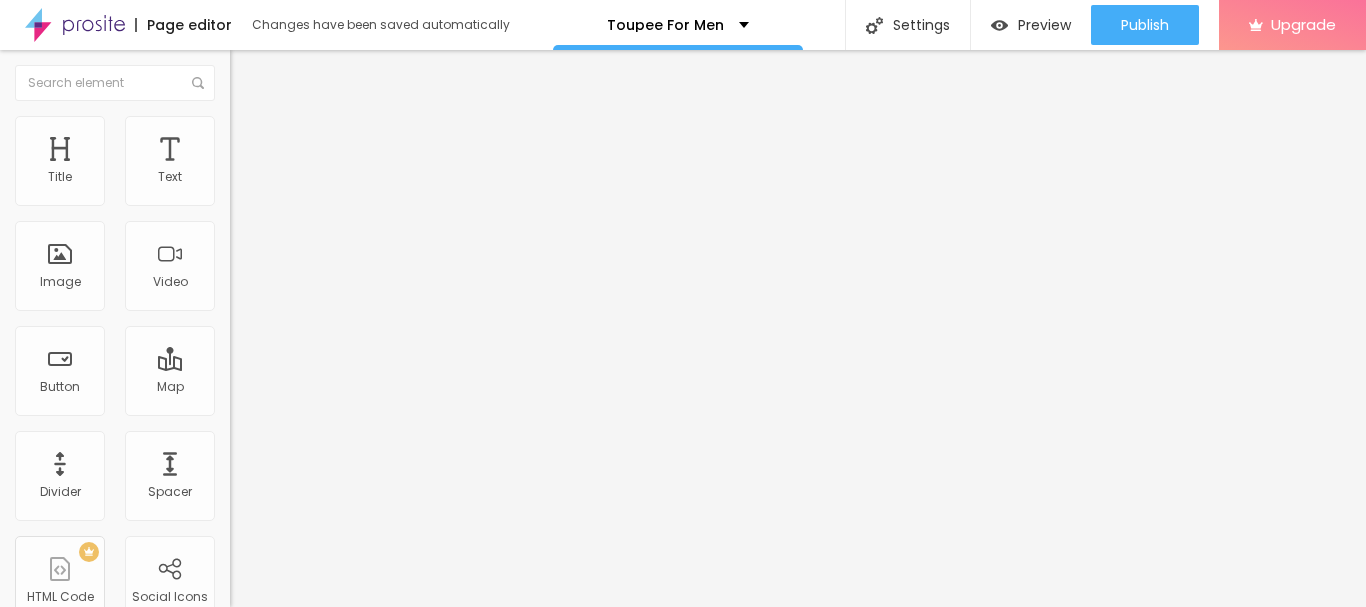 type on "16" 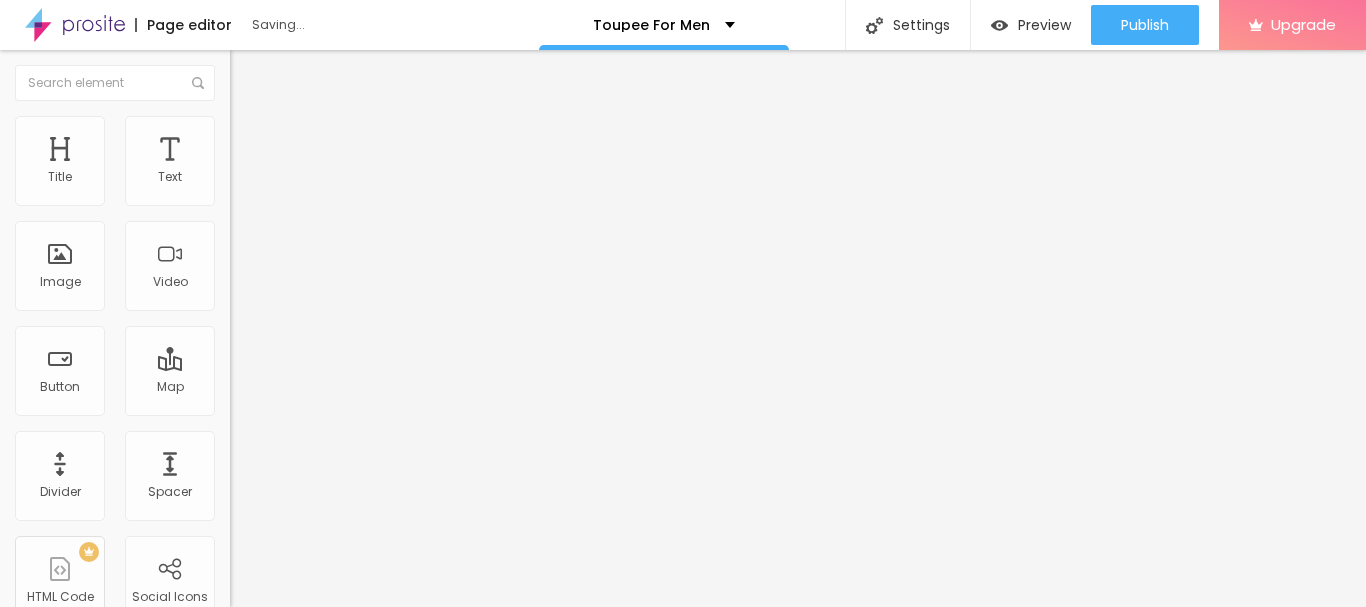 type on "19" 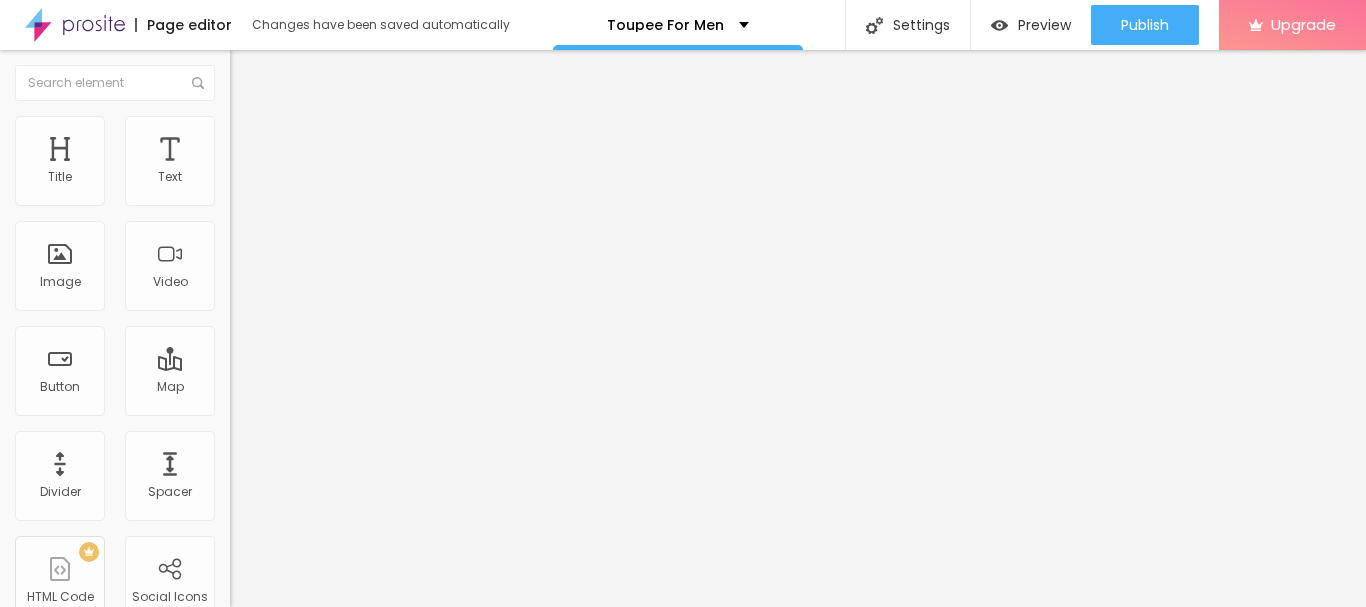 type on "17" 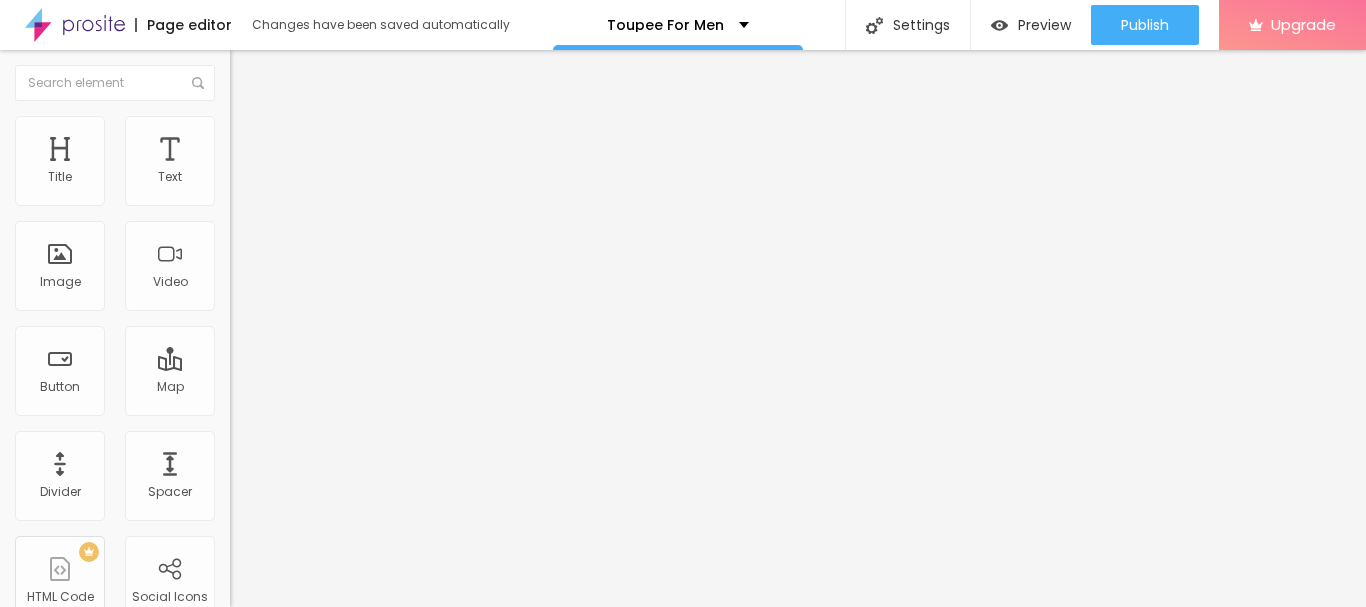 type on "8" 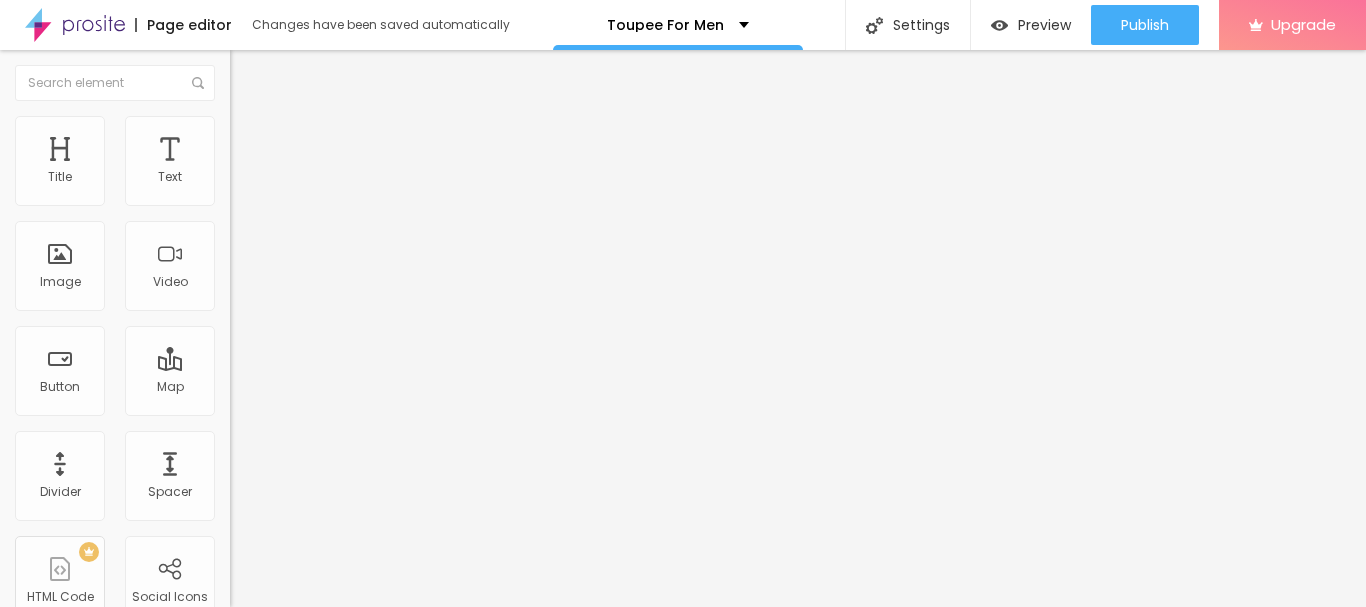 type on "7" 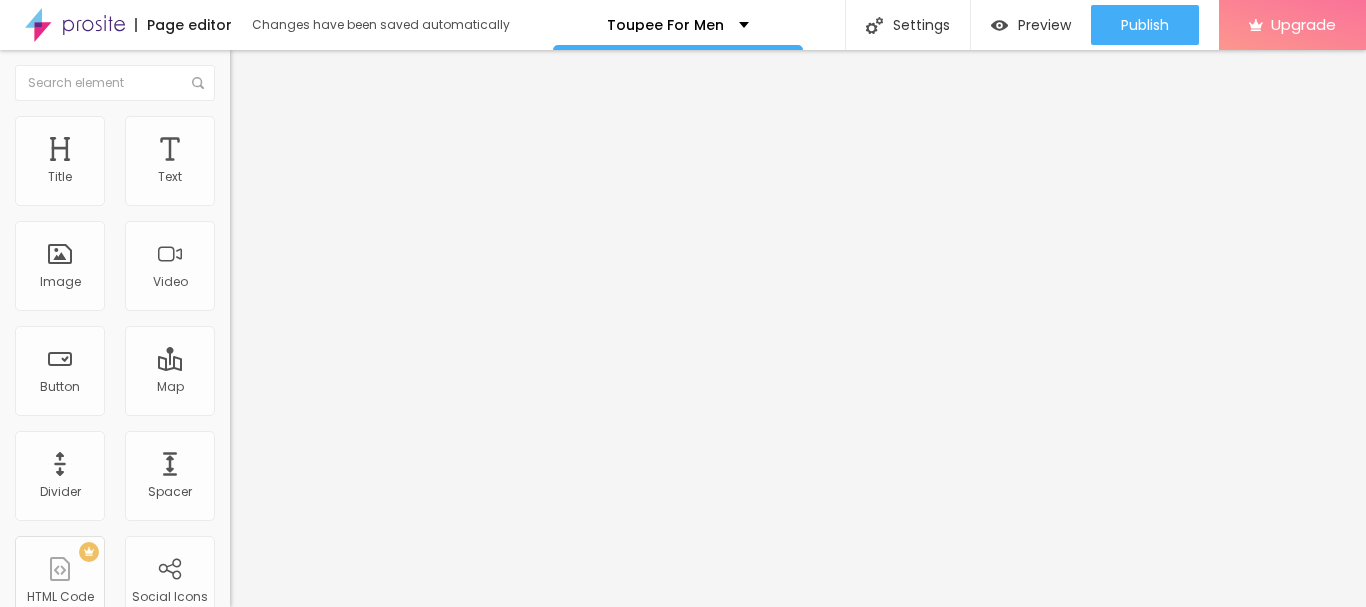 drag, startPoint x: 45, startPoint y: 533, endPoint x: 30, endPoint y: 533, distance: 15 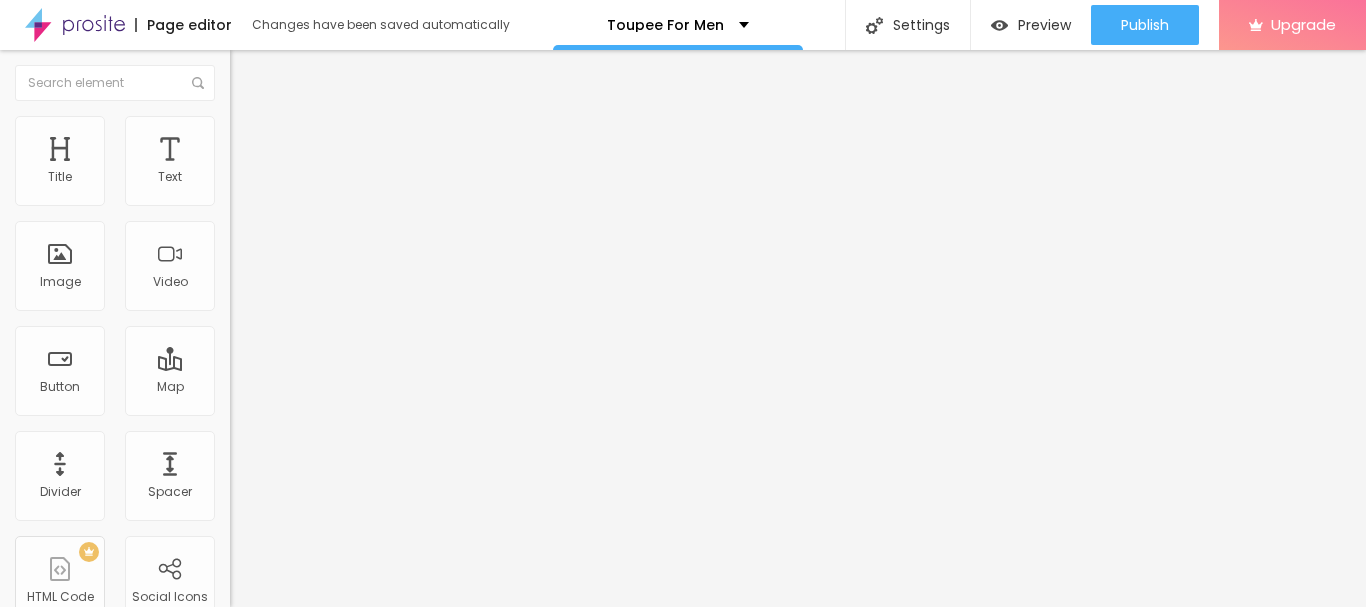 type on "75" 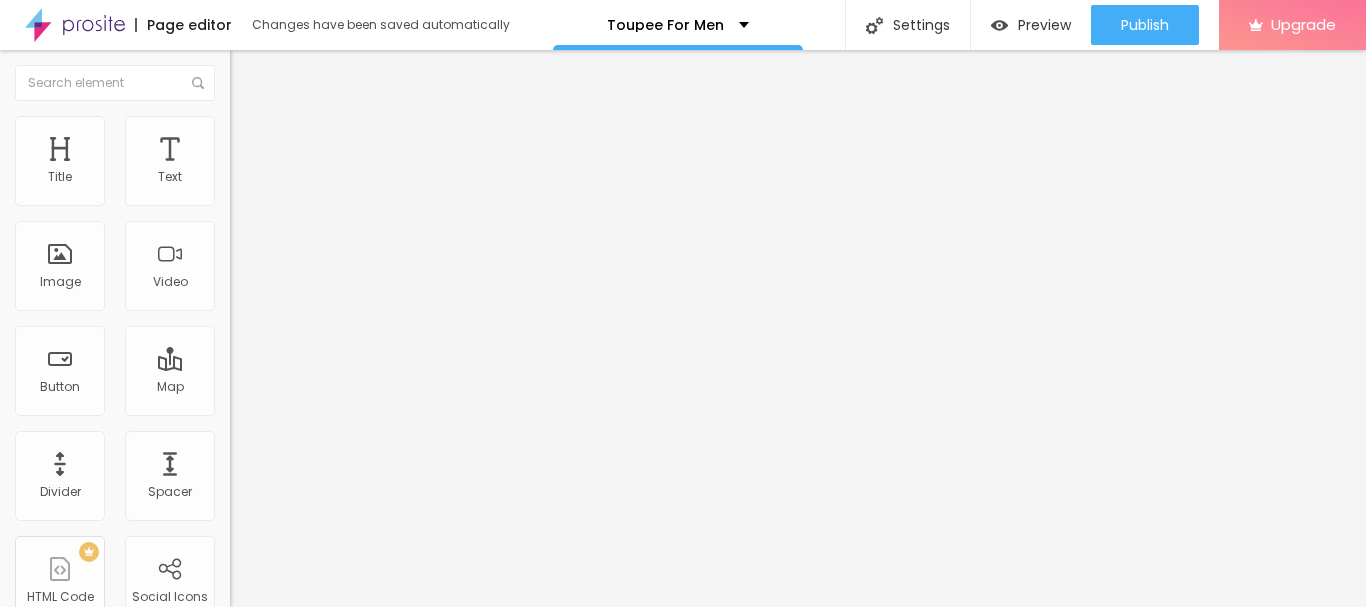 type on "53" 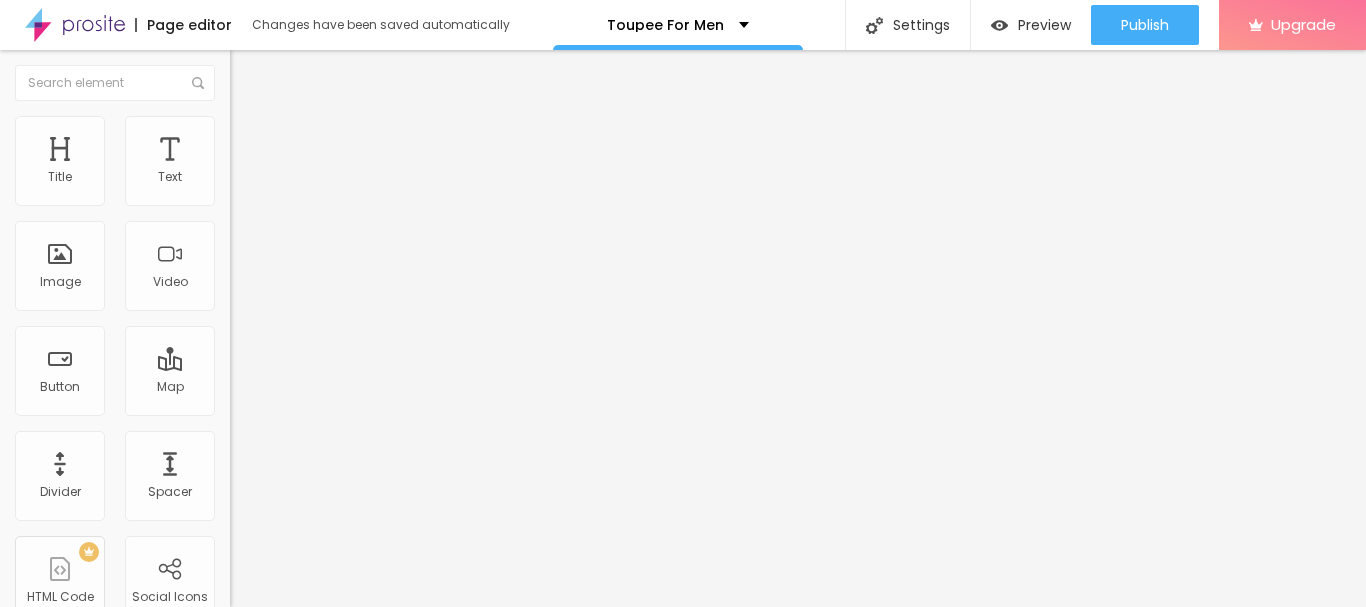 type on "49" 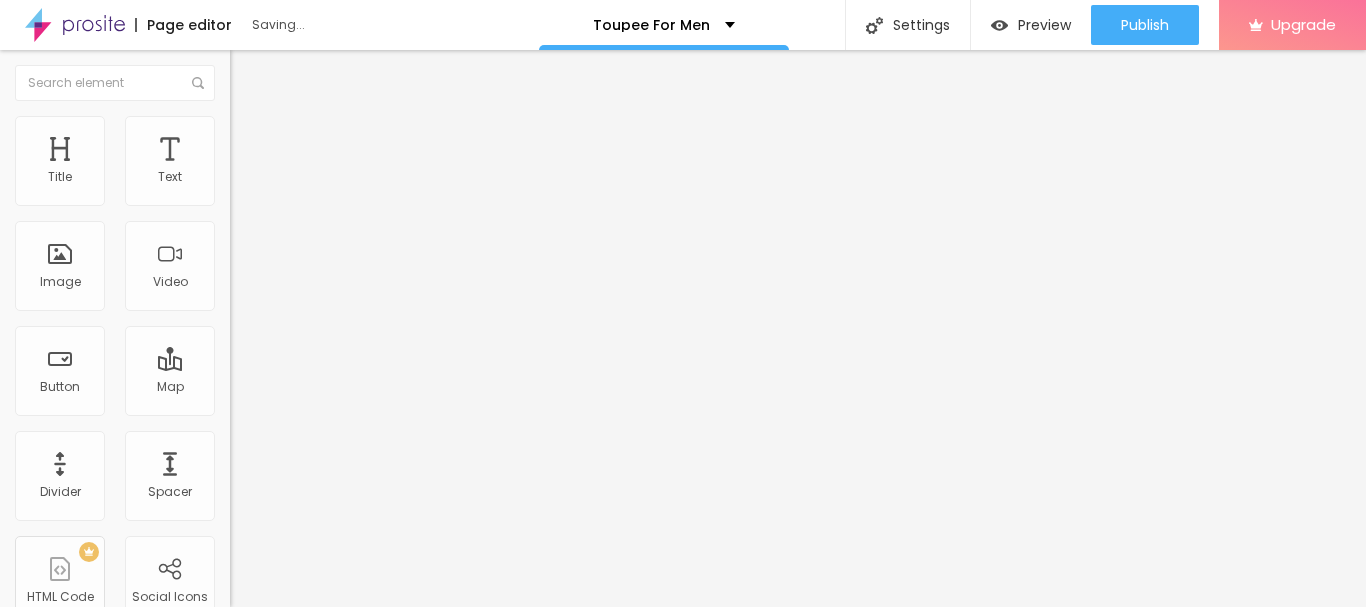 drag, startPoint x: 118, startPoint y: 422, endPoint x: 92, endPoint y: 419, distance: 26.172504 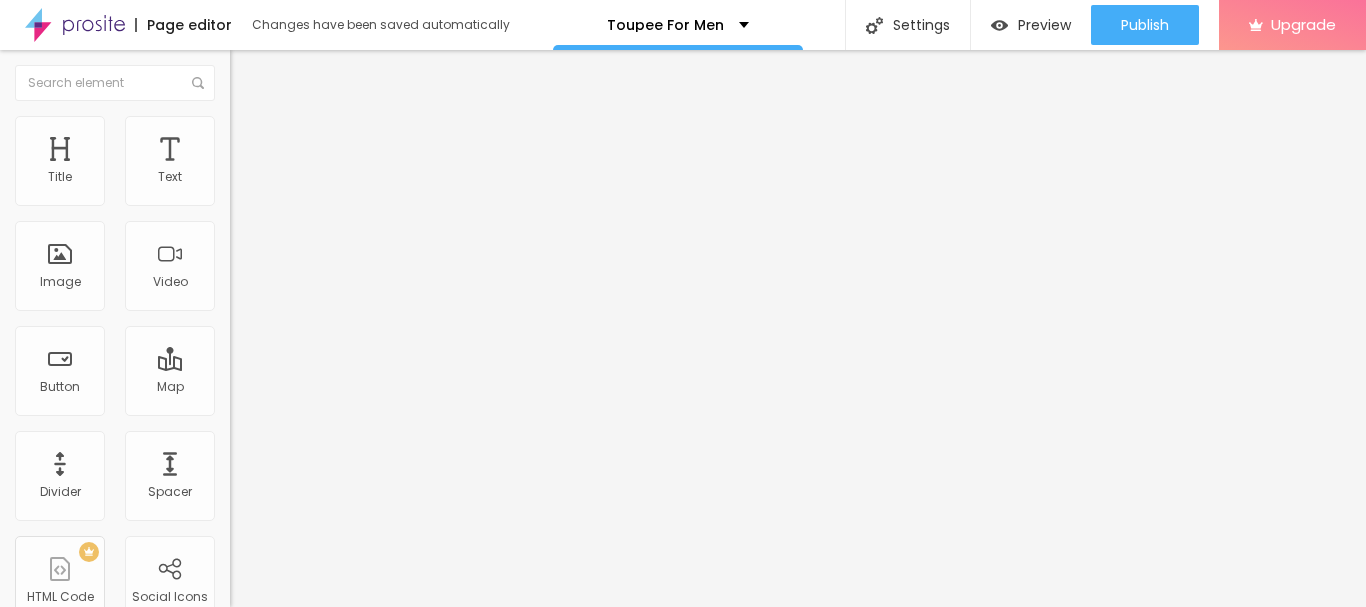 click at bounding box center [294, 763] 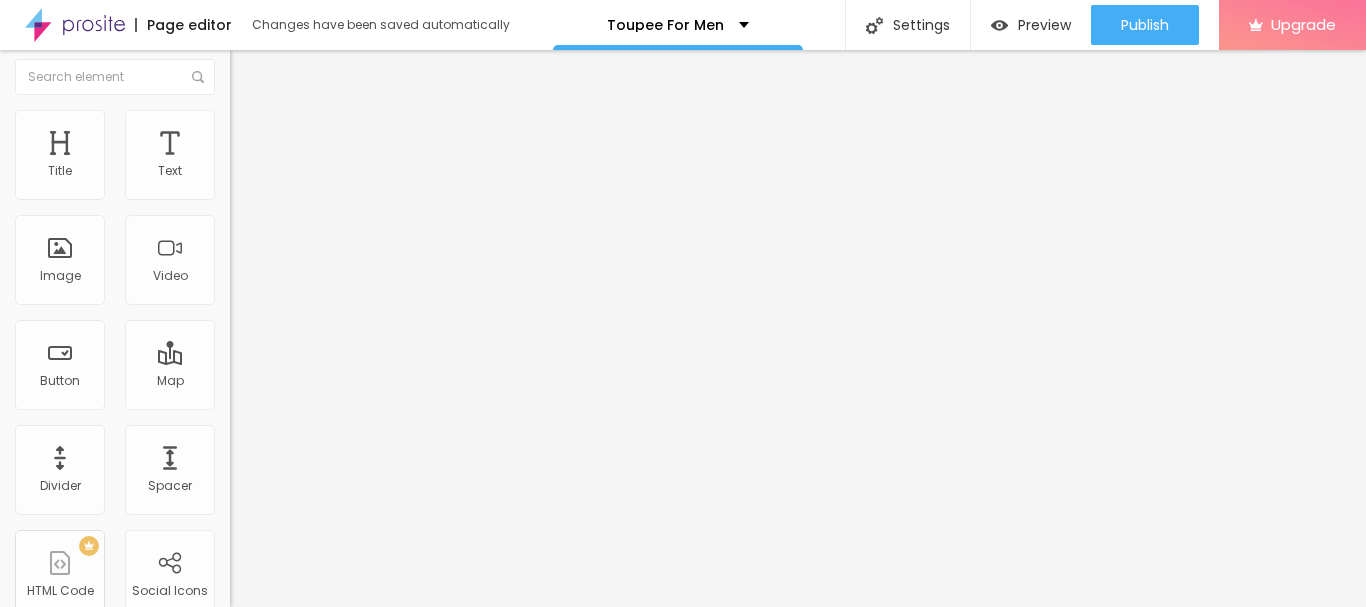 scroll, scrollTop: 0, scrollLeft: 0, axis: both 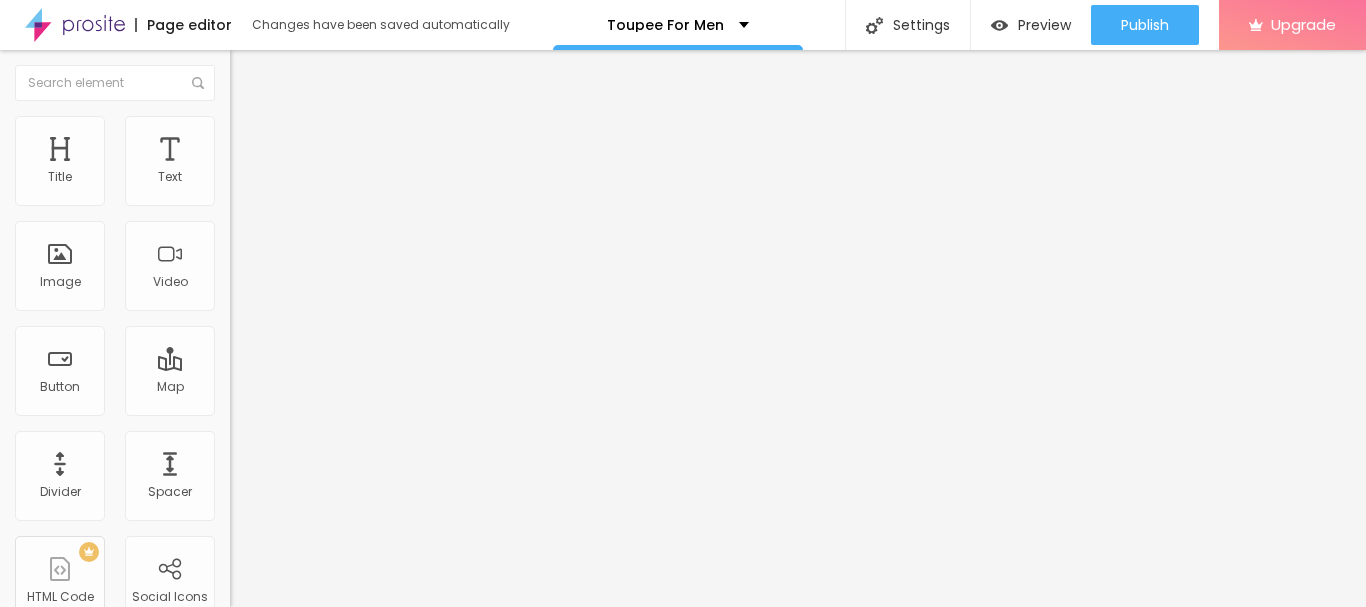 click on "Style" at bounding box center (262, 109) 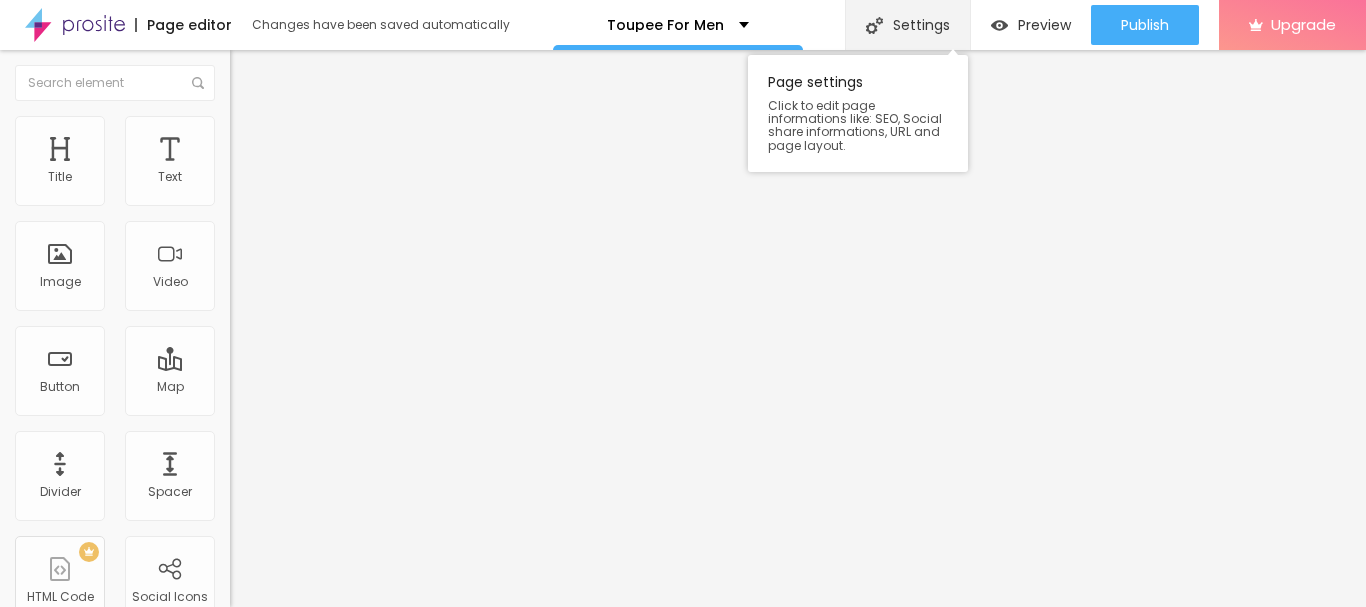 click on "Settings" at bounding box center (907, 25) 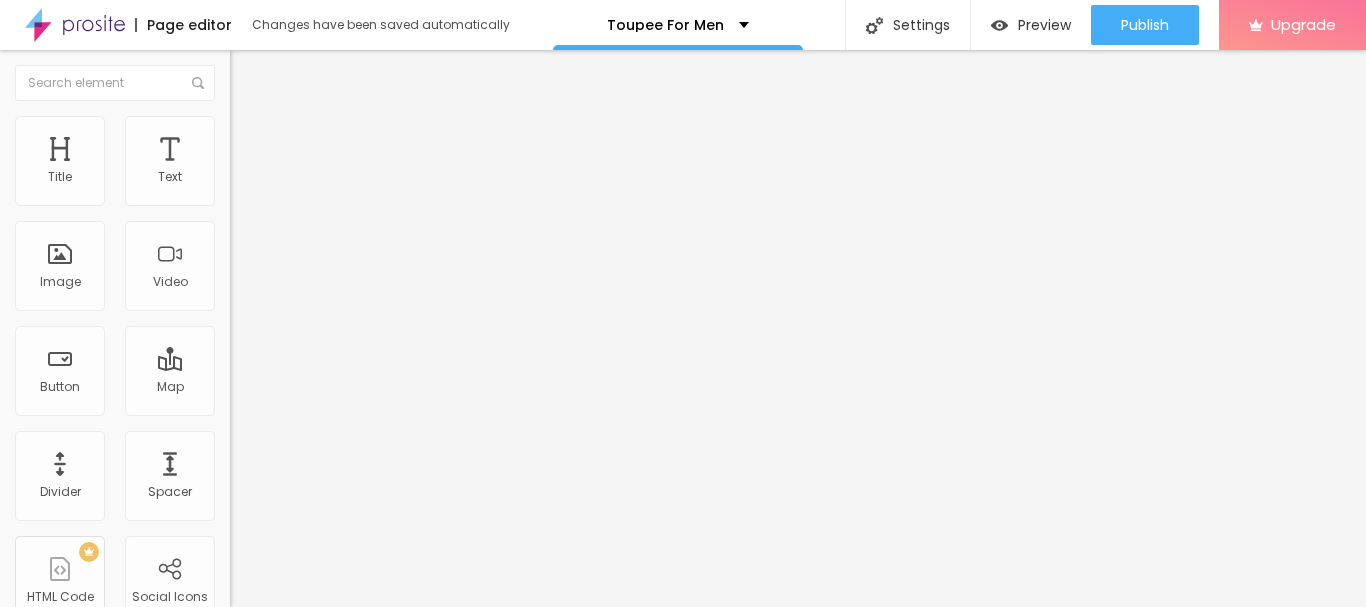 drag, startPoint x: 656, startPoint y: 196, endPoint x: 508, endPoint y: 200, distance: 148.05405 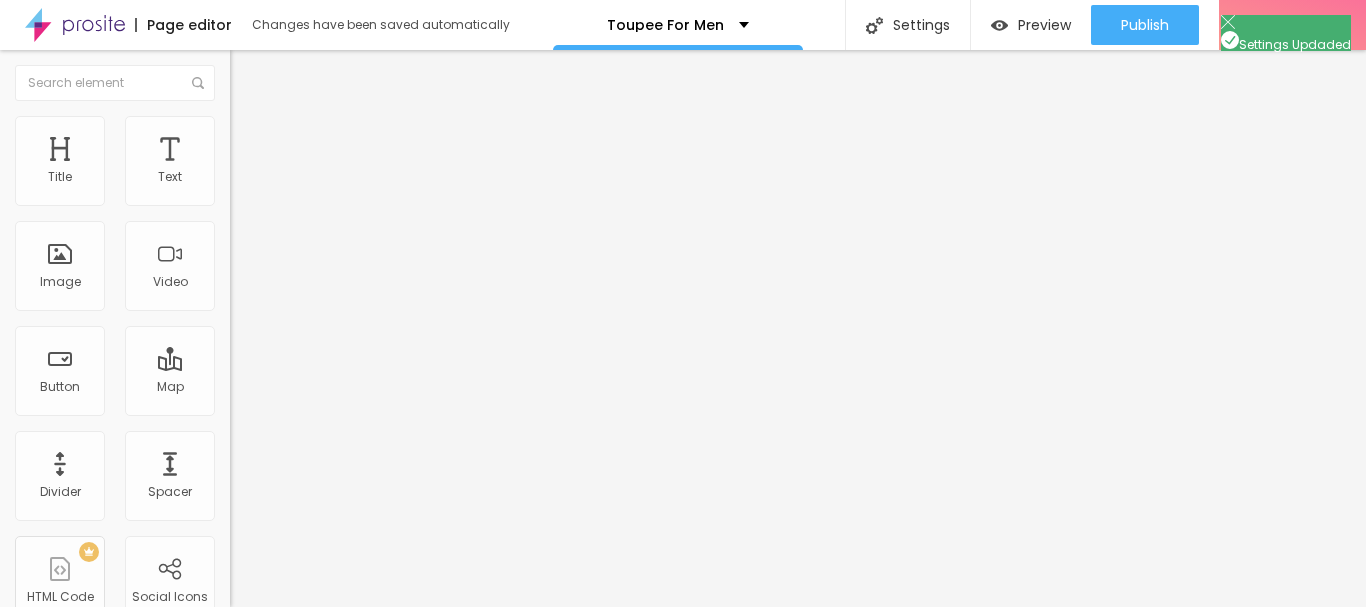 click on "Advanced" at bounding box center [683, 679] 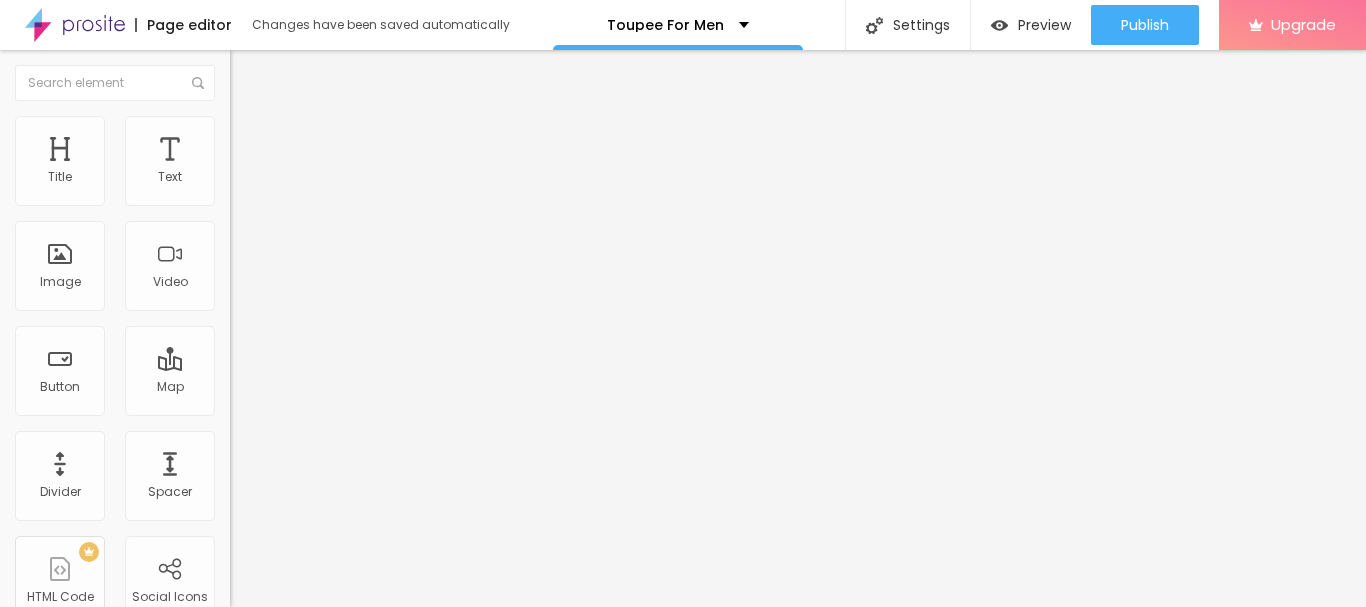 click on "Save" at bounding box center [42, 1113] 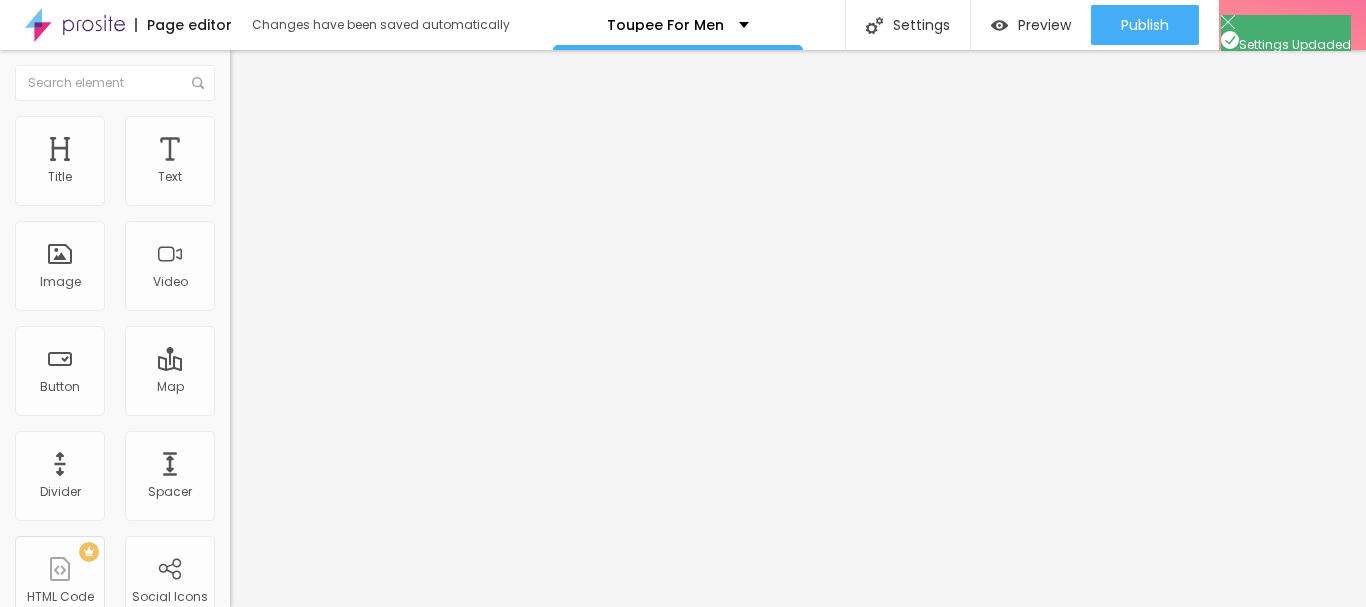 click on "Choose image" at bounding box center [116, 754] 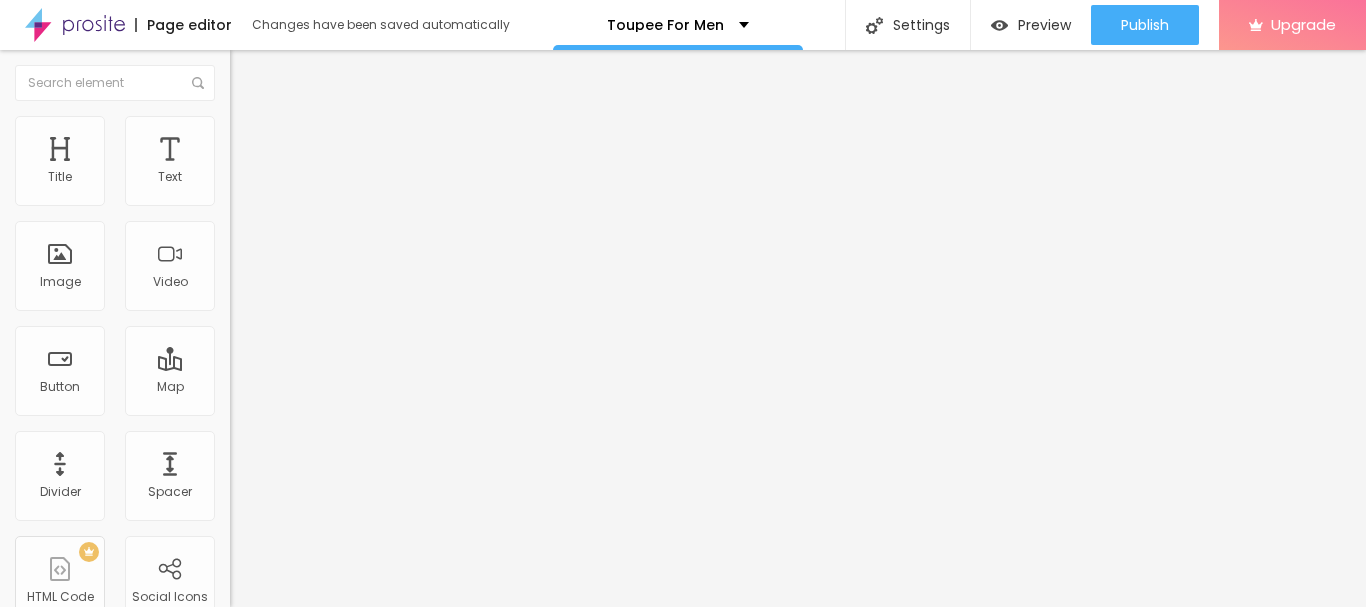 click at bounding box center [683, 1142] 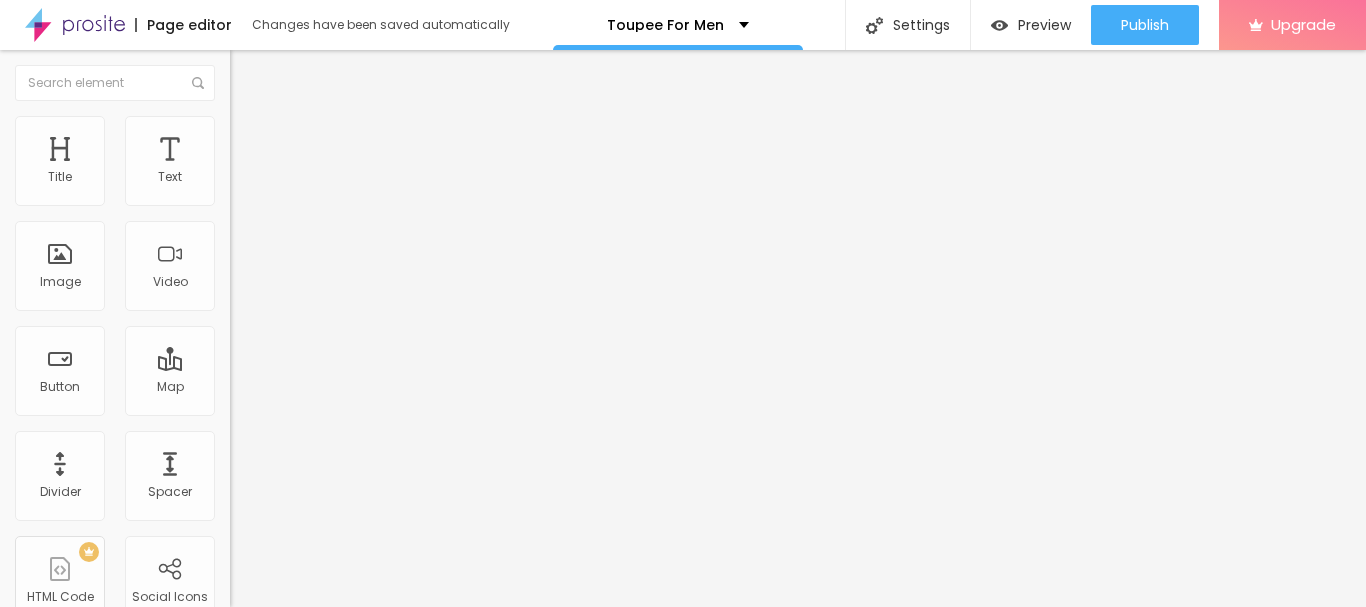 click at bounding box center [683, 1855] 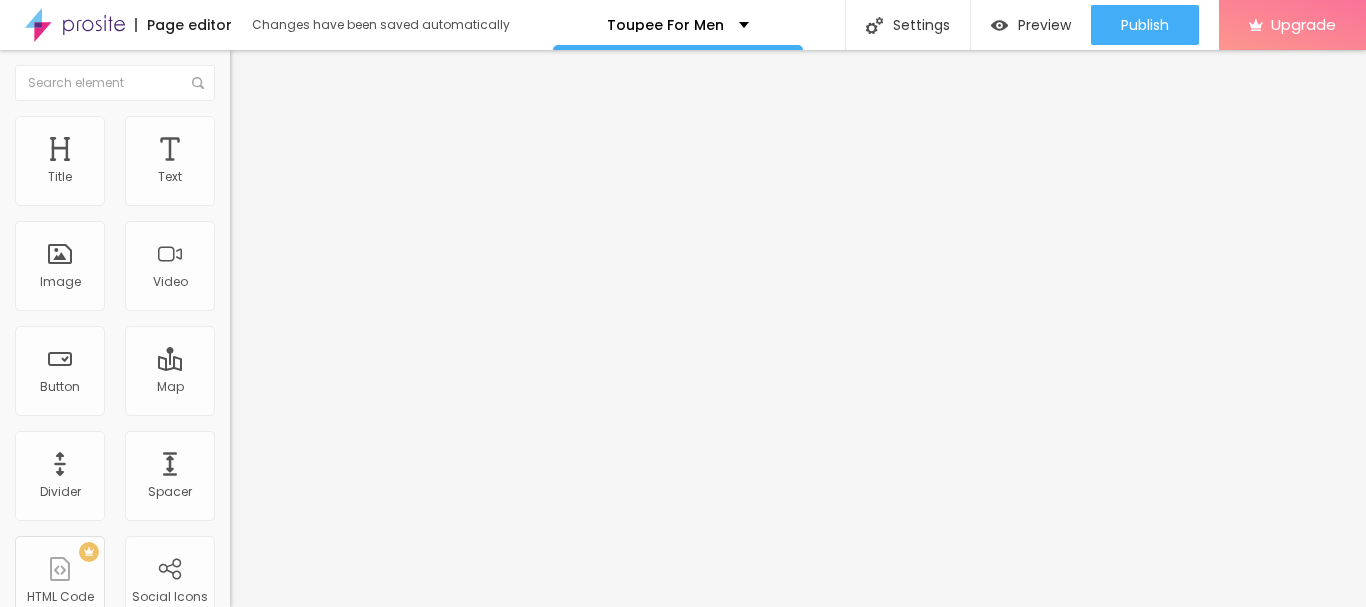 paste on "Top 10 Trending Toupee Haircuts for Men in 2025" 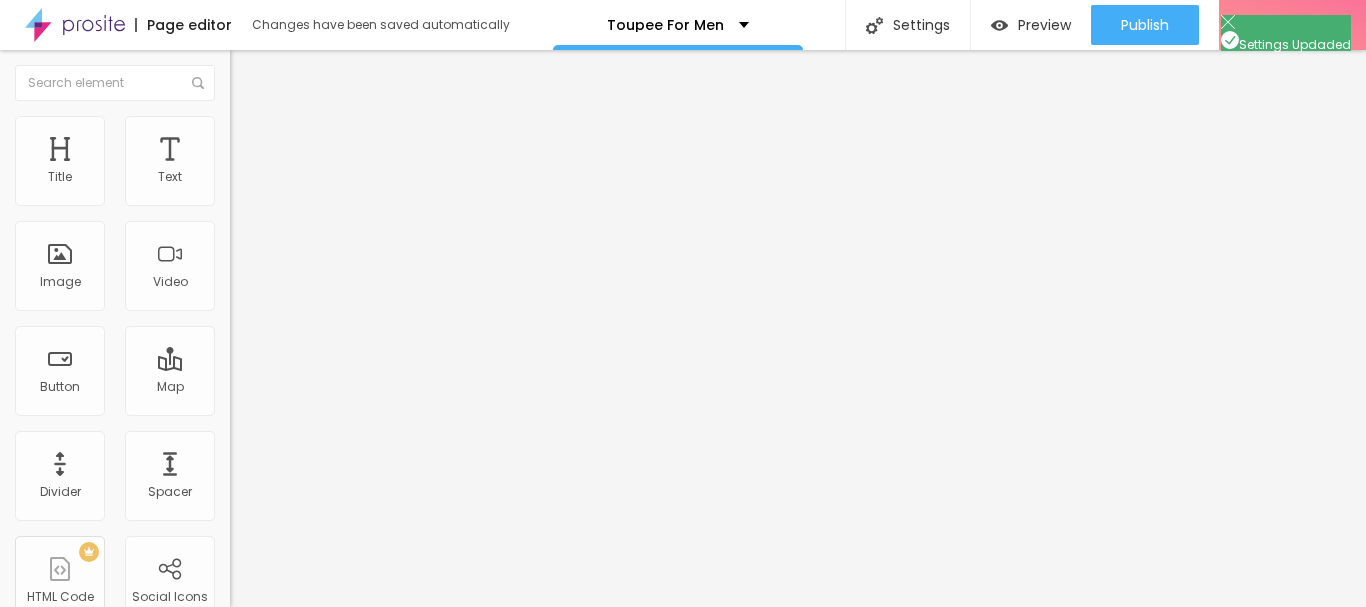 drag, startPoint x: 317, startPoint y: 118, endPoint x: 954, endPoint y: 494, distance: 739.6925 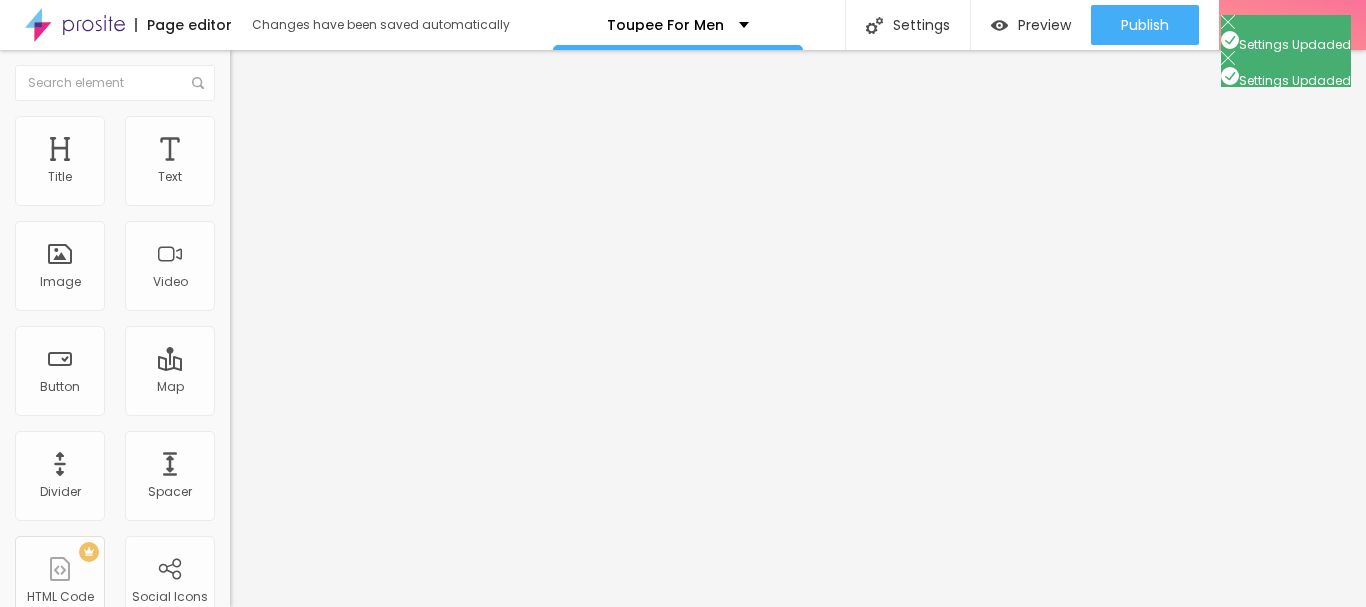 scroll, scrollTop: 0, scrollLeft: 0, axis: both 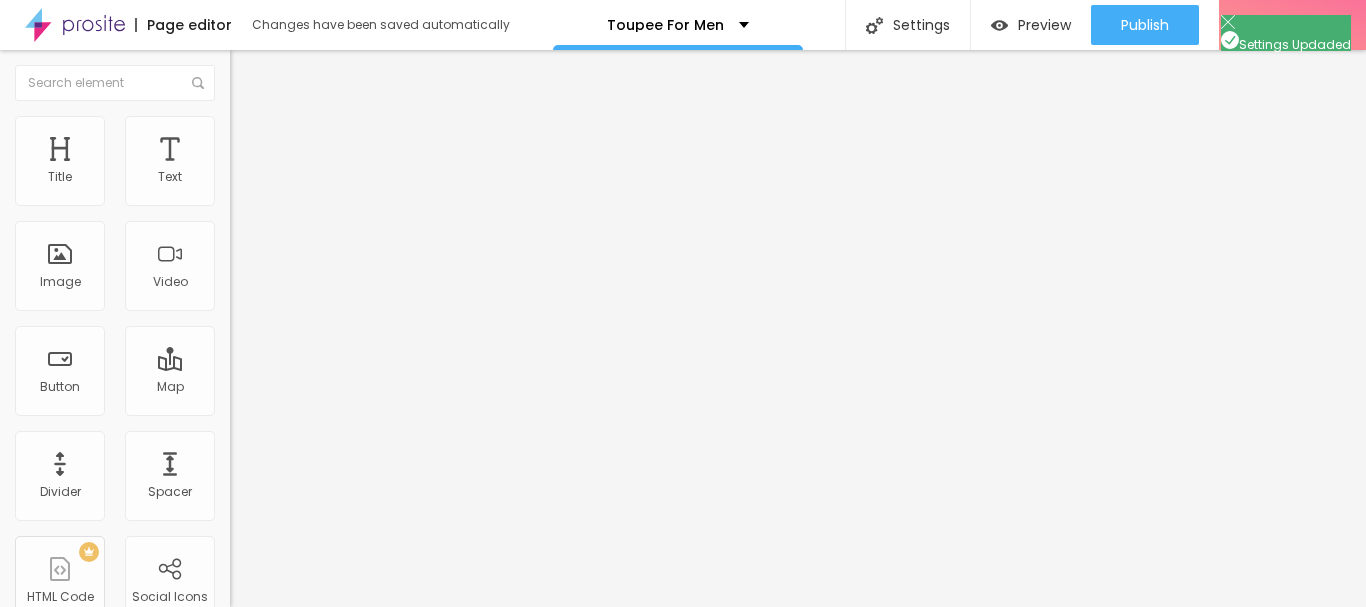 drag, startPoint x: 330, startPoint y: 196, endPoint x: 331, endPoint y: 250, distance: 54.00926 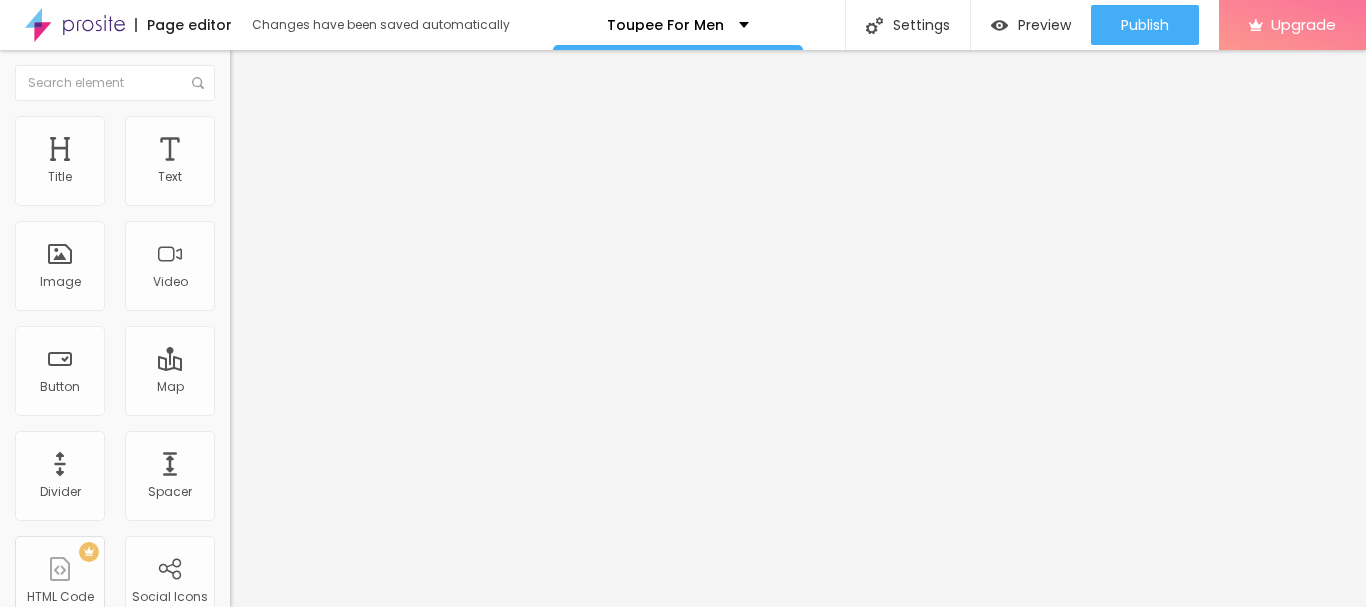 click on "Save" at bounding box center (42, 903) 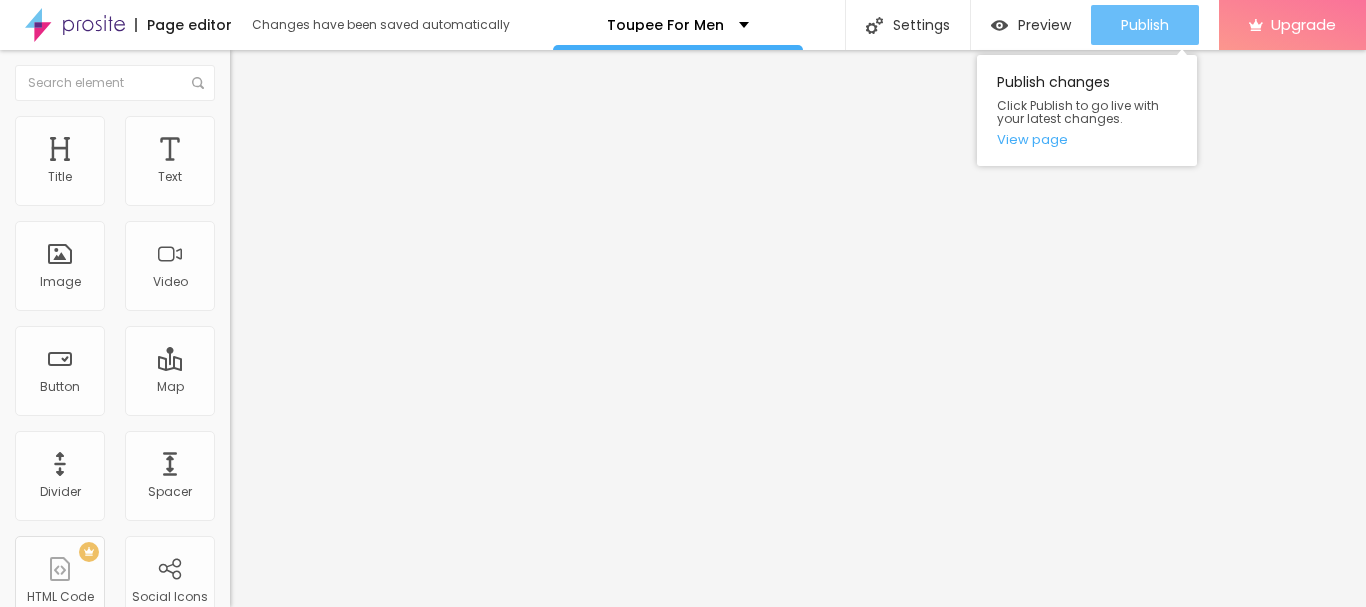 click on "Publish" at bounding box center (1145, 25) 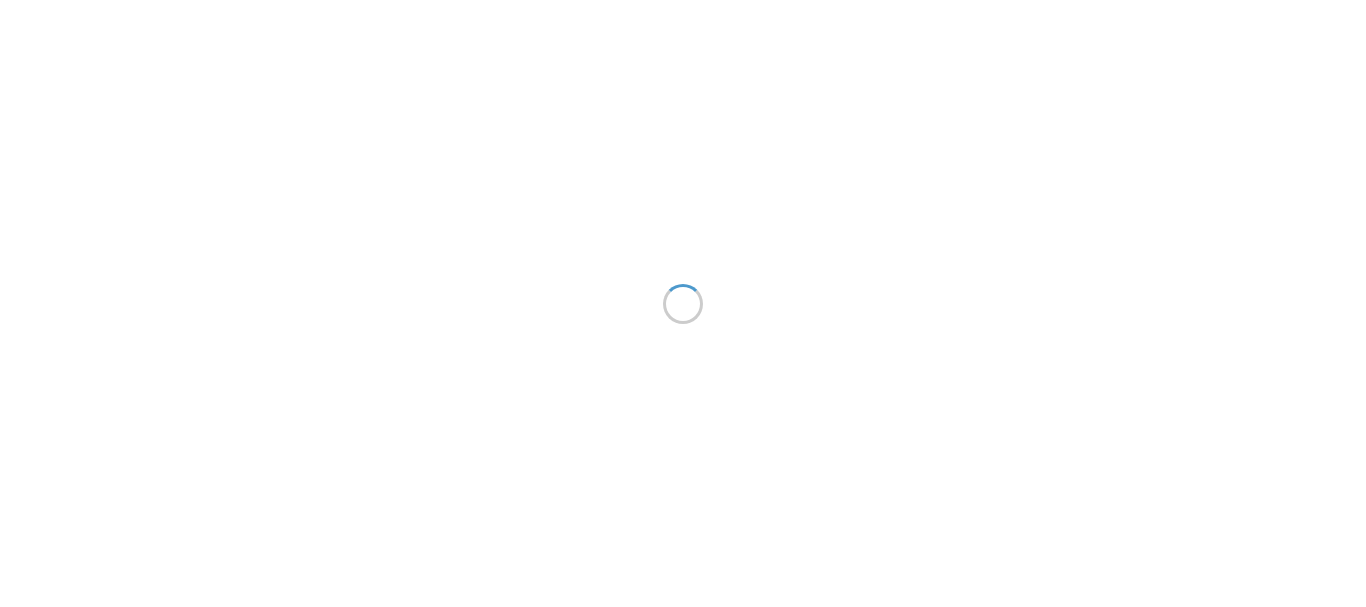 scroll, scrollTop: 0, scrollLeft: 0, axis: both 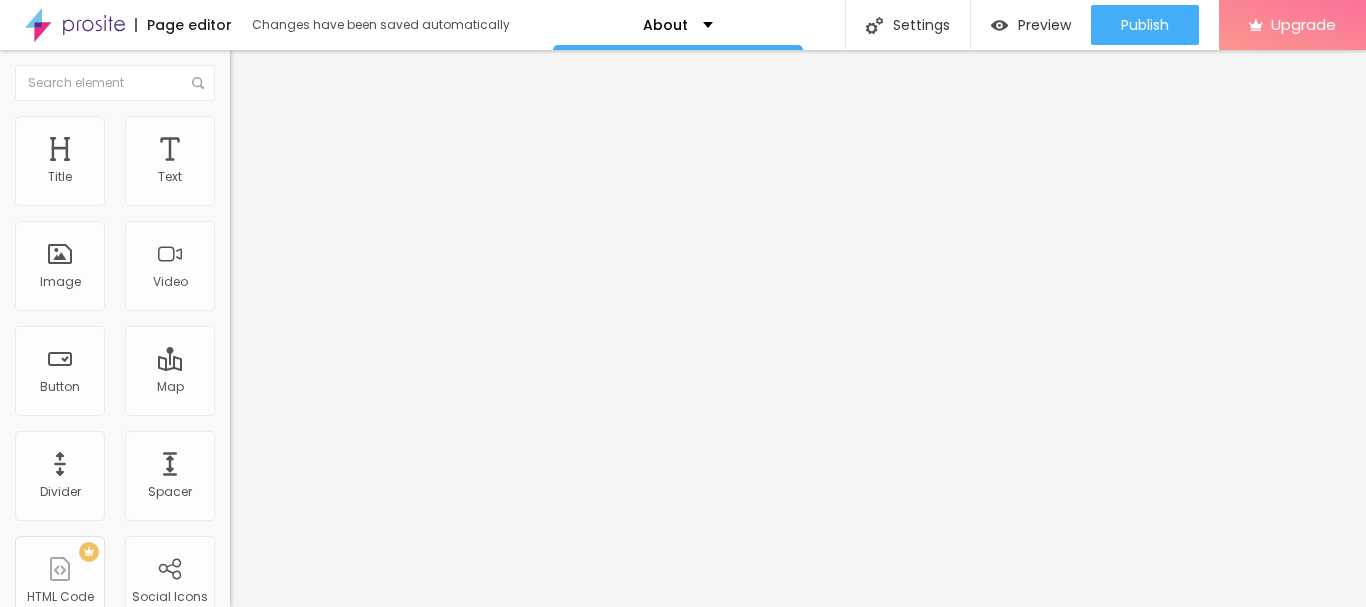click on "Change image" at bounding box center [283, 163] 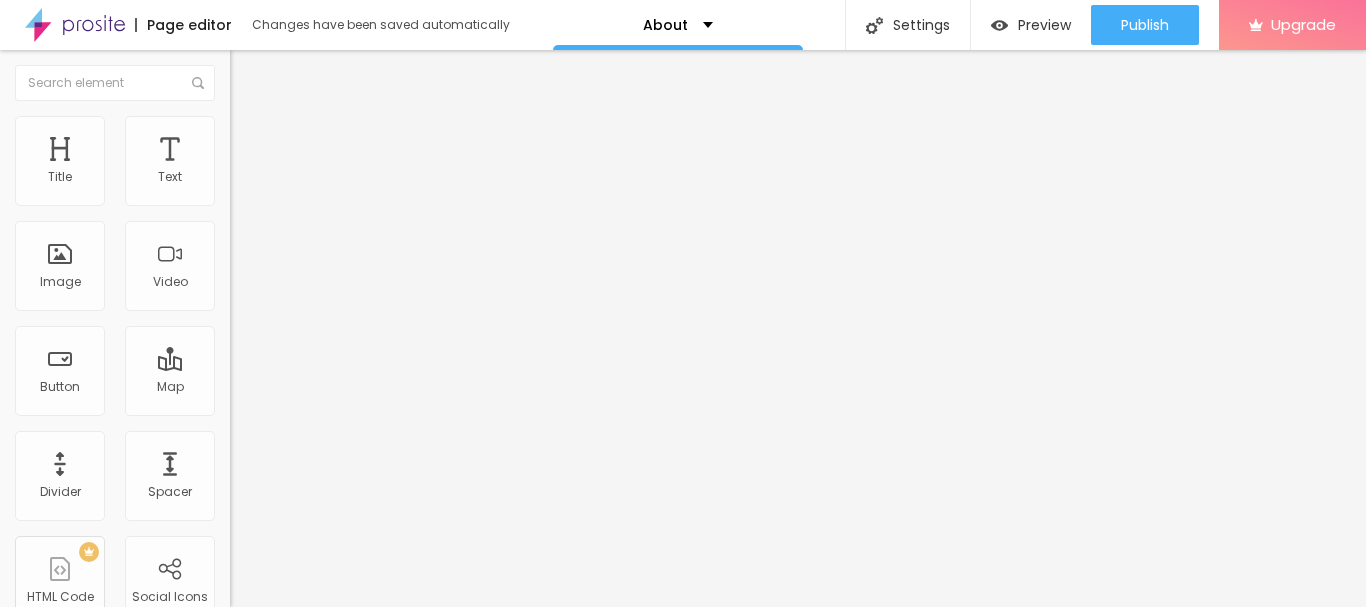 click on "Instagram" at bounding box center [89, 895] 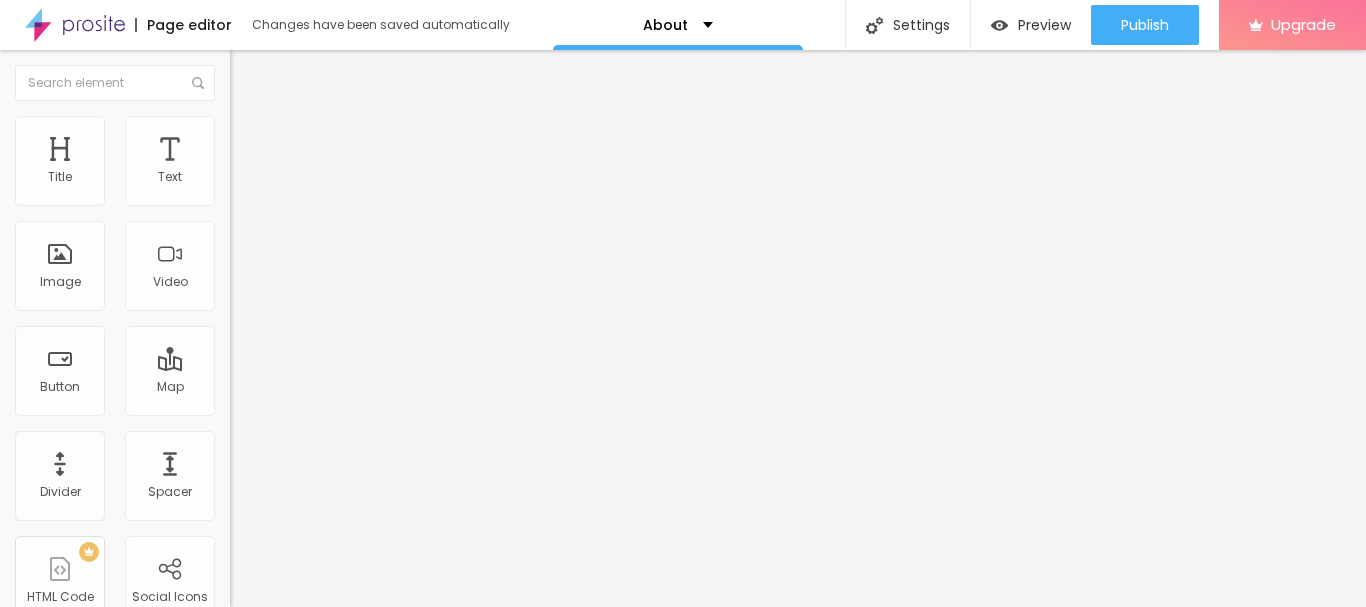 click on "Instagram" at bounding box center (345, 548) 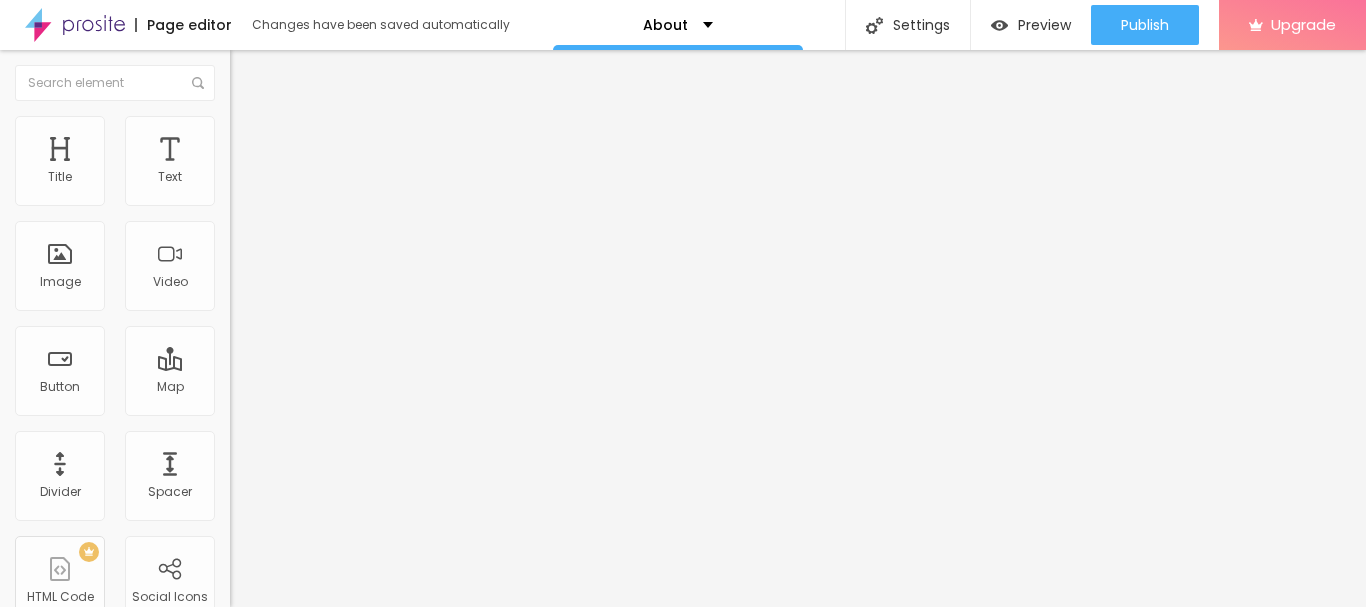 scroll, scrollTop: 100, scrollLeft: 0, axis: vertical 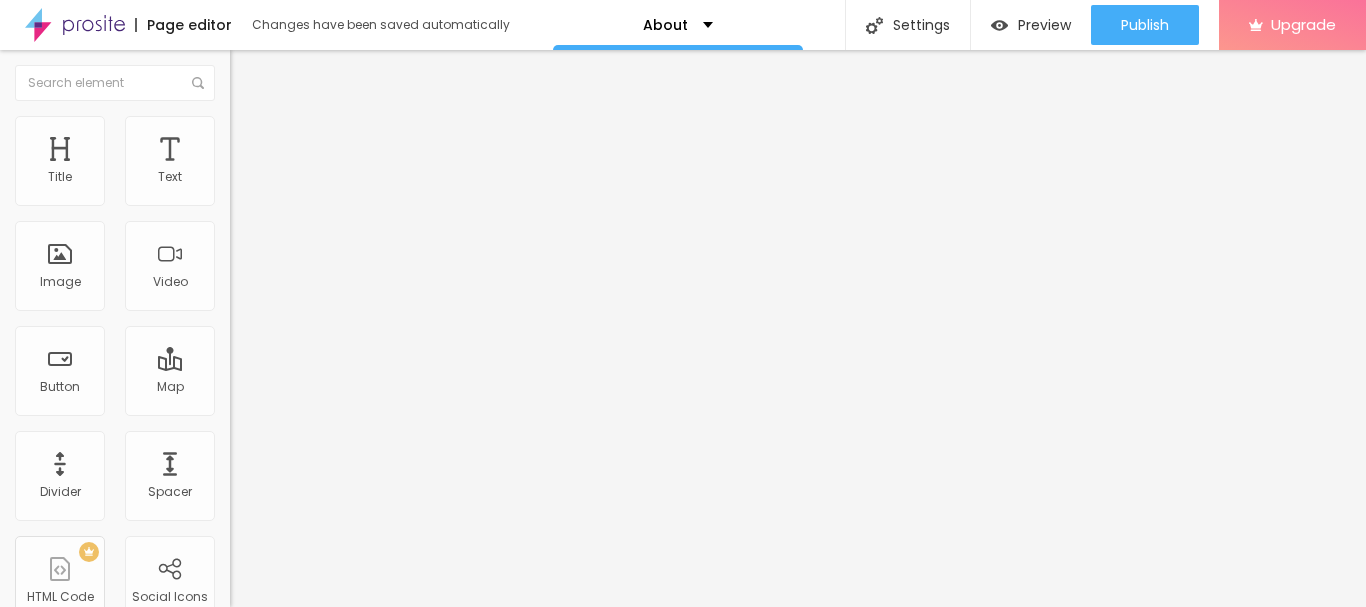 click on "https://" at bounding box center (350, 690) 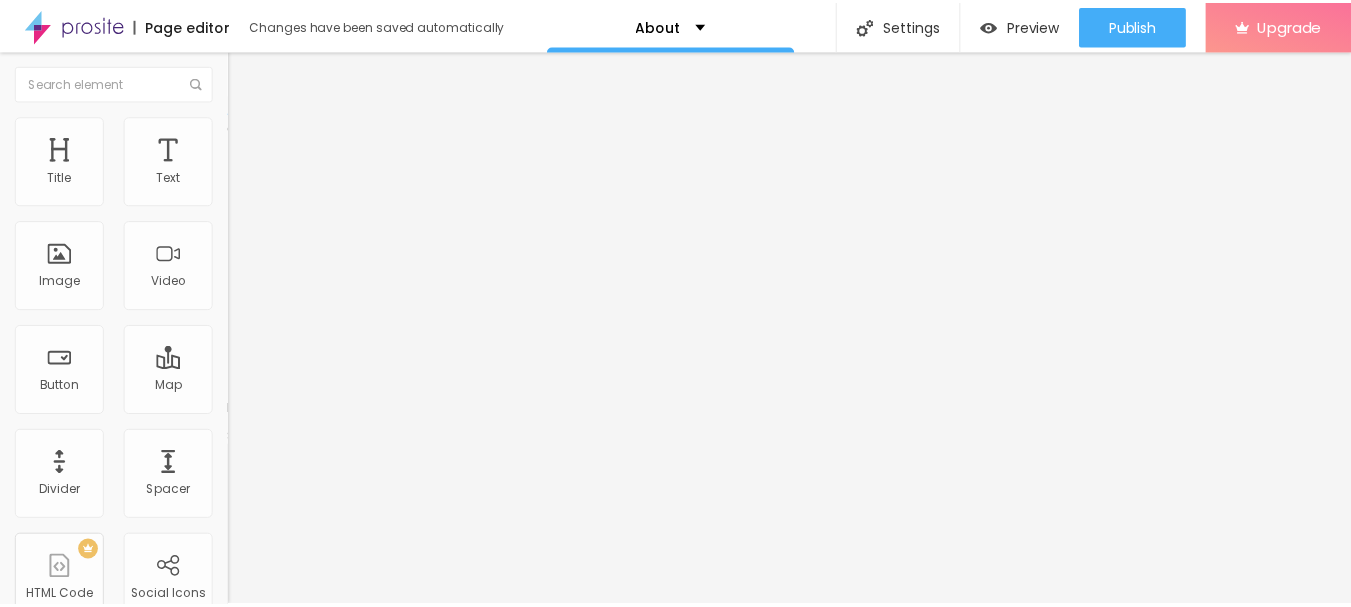 scroll, scrollTop: 0, scrollLeft: 0, axis: both 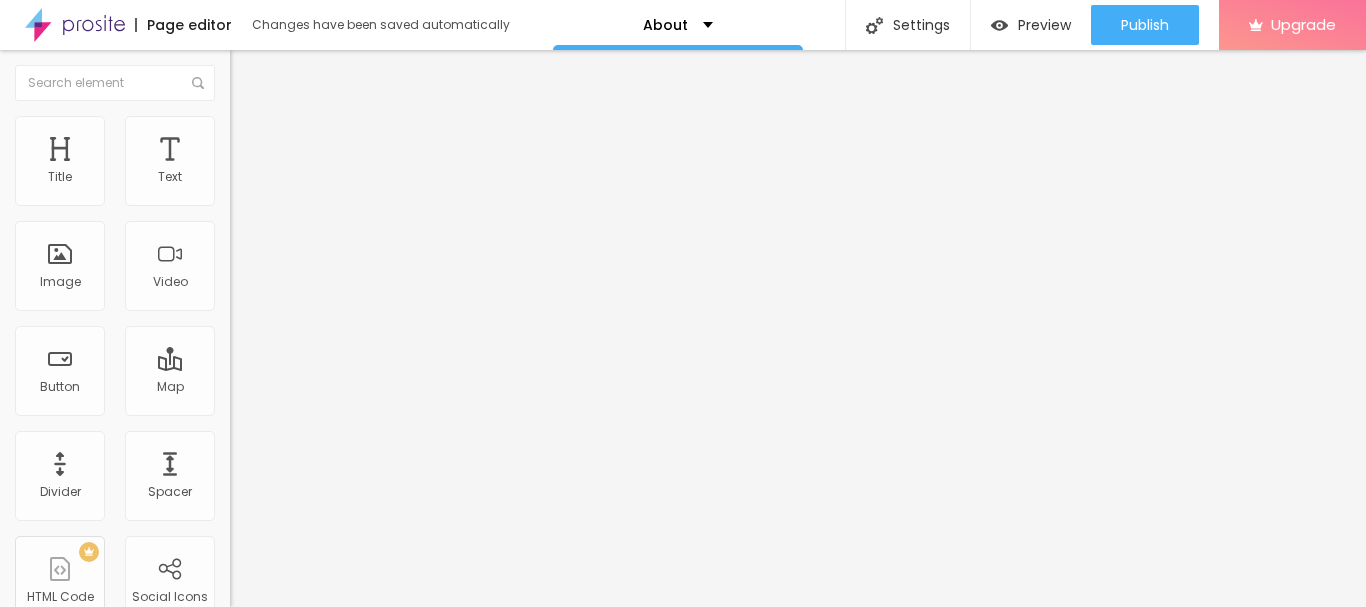 click on "Twitter" at bounding box center [345, 1608] 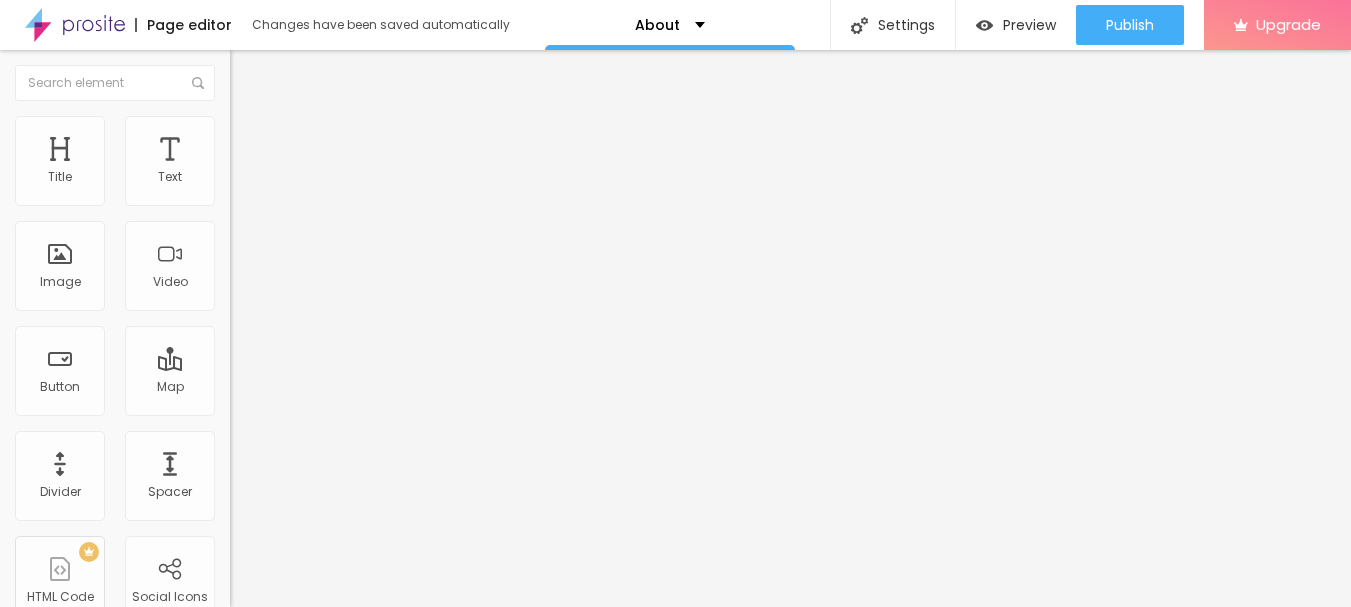 click on "WhatsApp" at bounding box center (89, 1087) 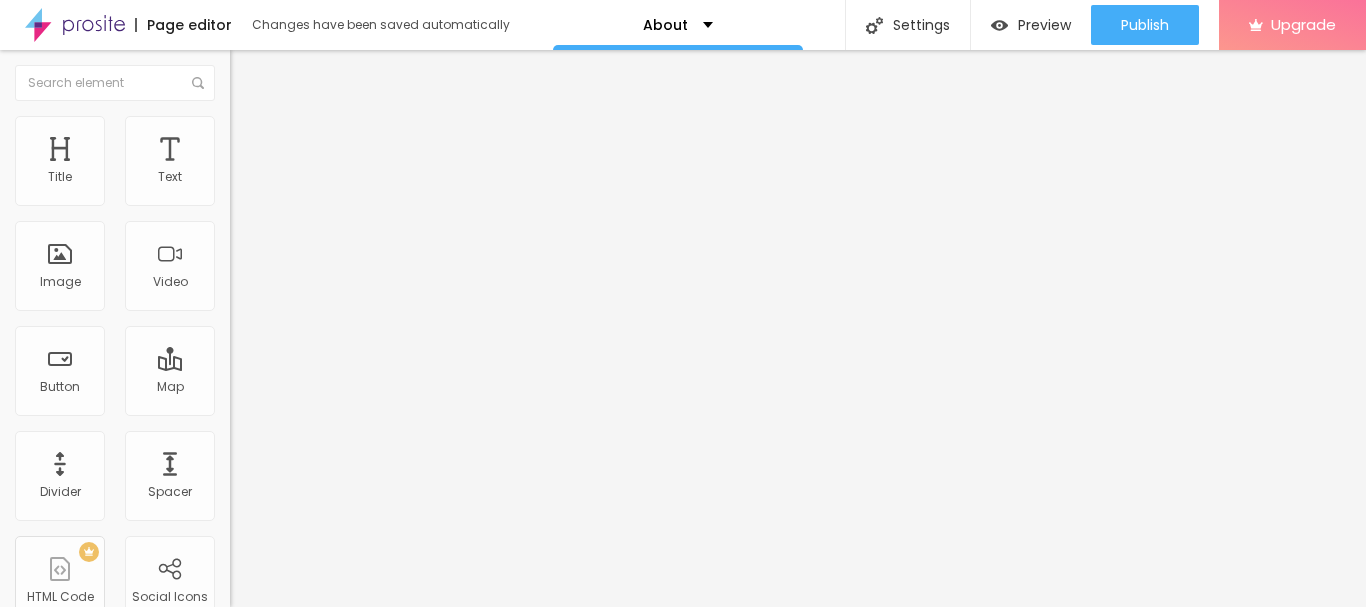 click on "WhatsApp" at bounding box center [345, 2368] 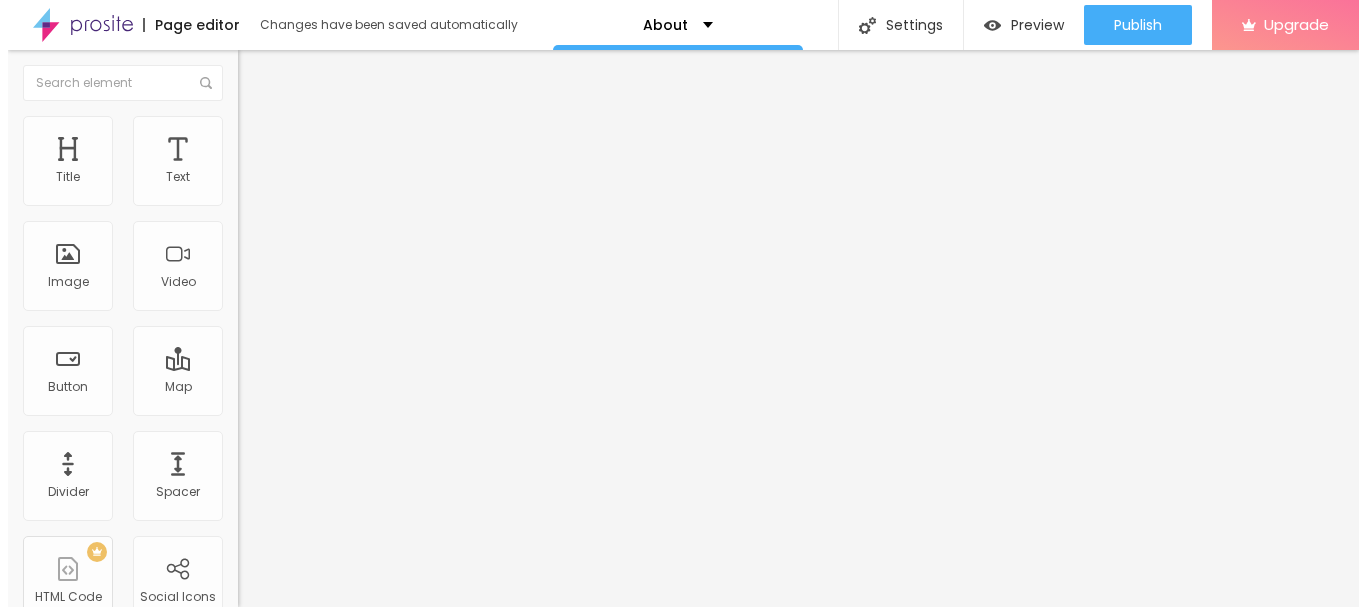 scroll, scrollTop: 100, scrollLeft: 0, axis: vertical 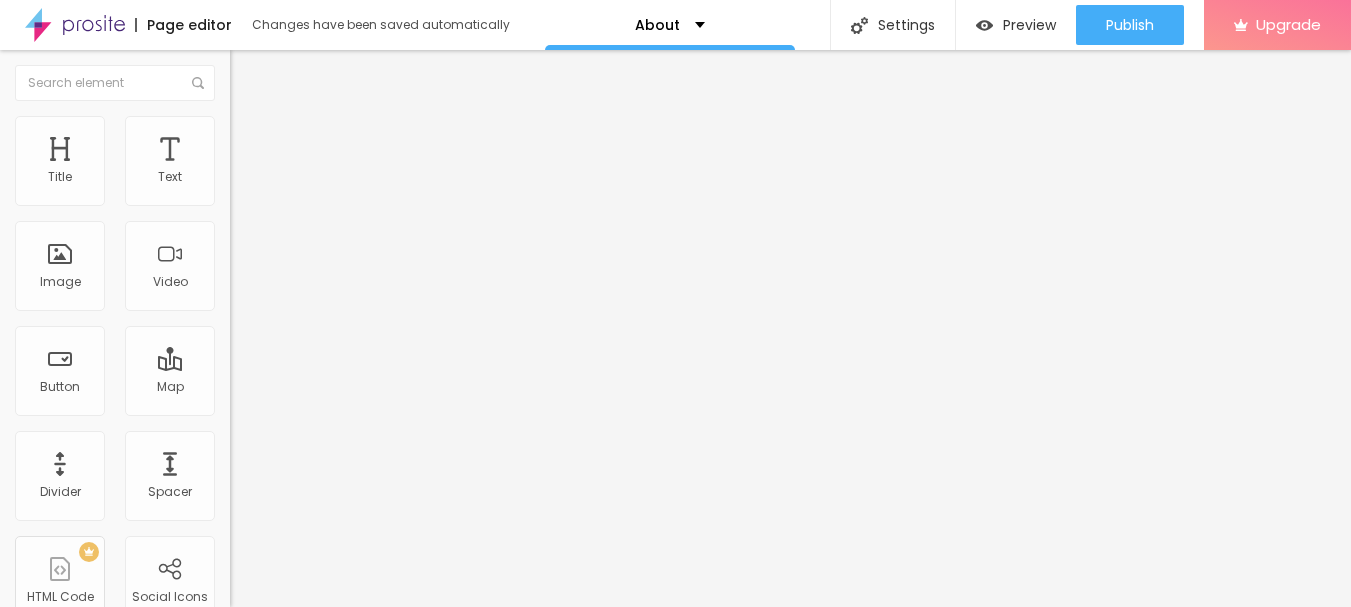 click on "Linkedin" at bounding box center (89, 2239) 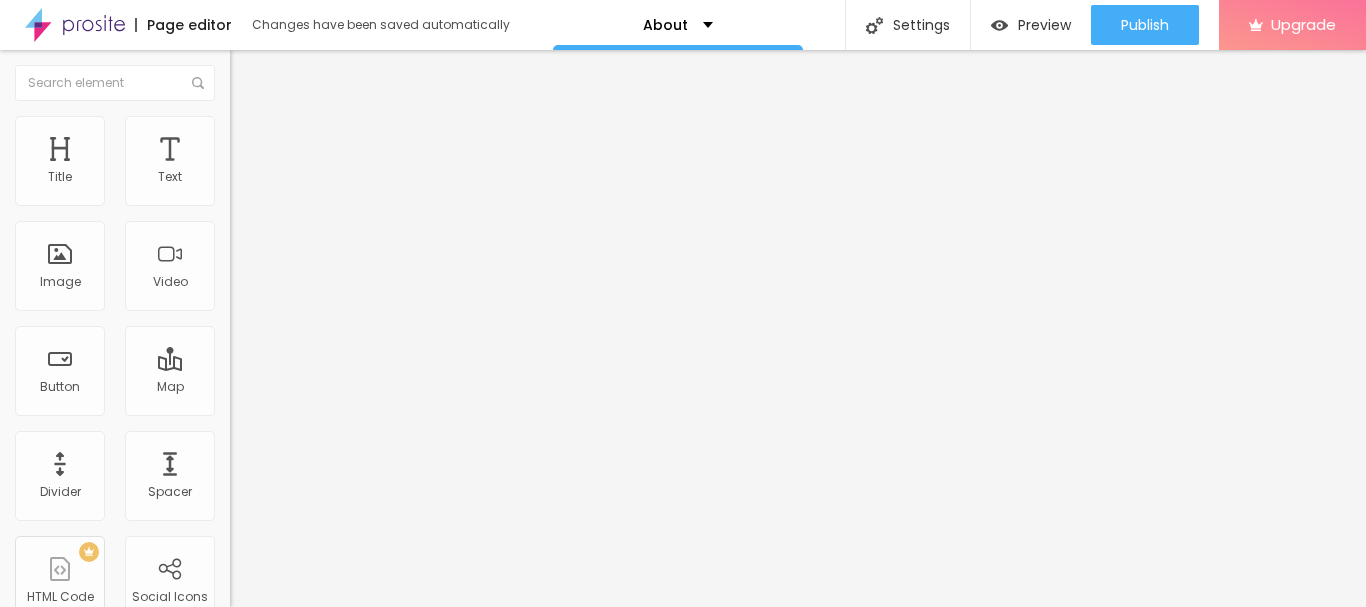 click on "https://" at bounding box center (350, 2510) 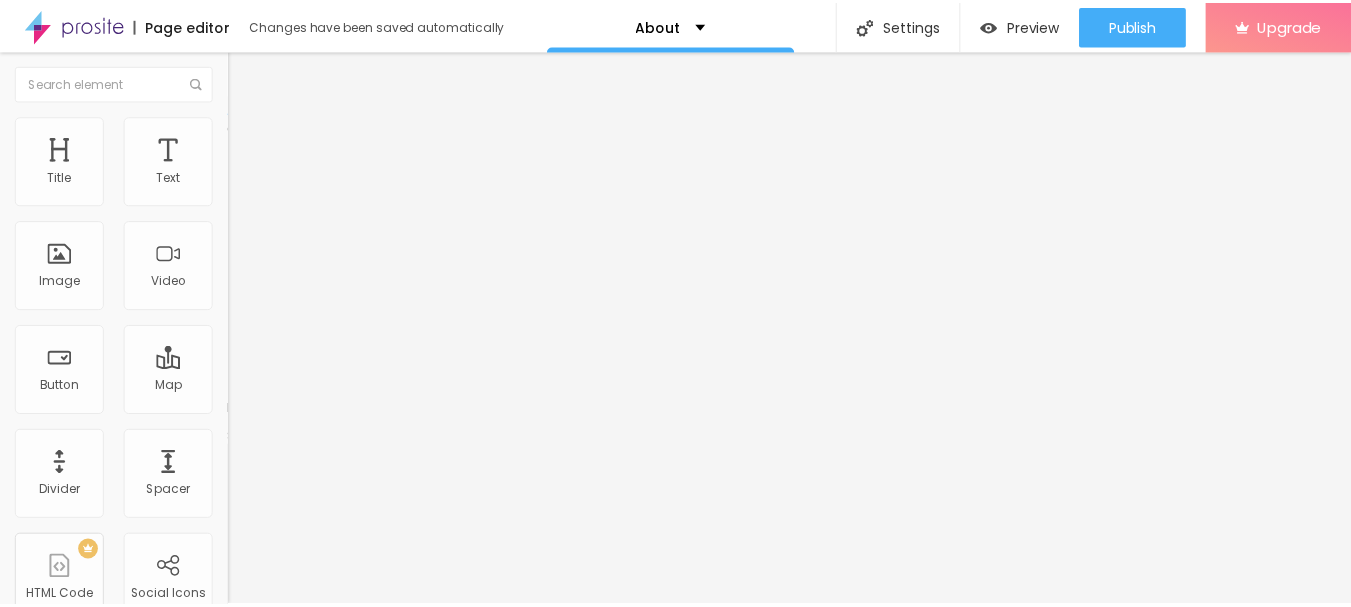 scroll, scrollTop: 34, scrollLeft: 0, axis: vertical 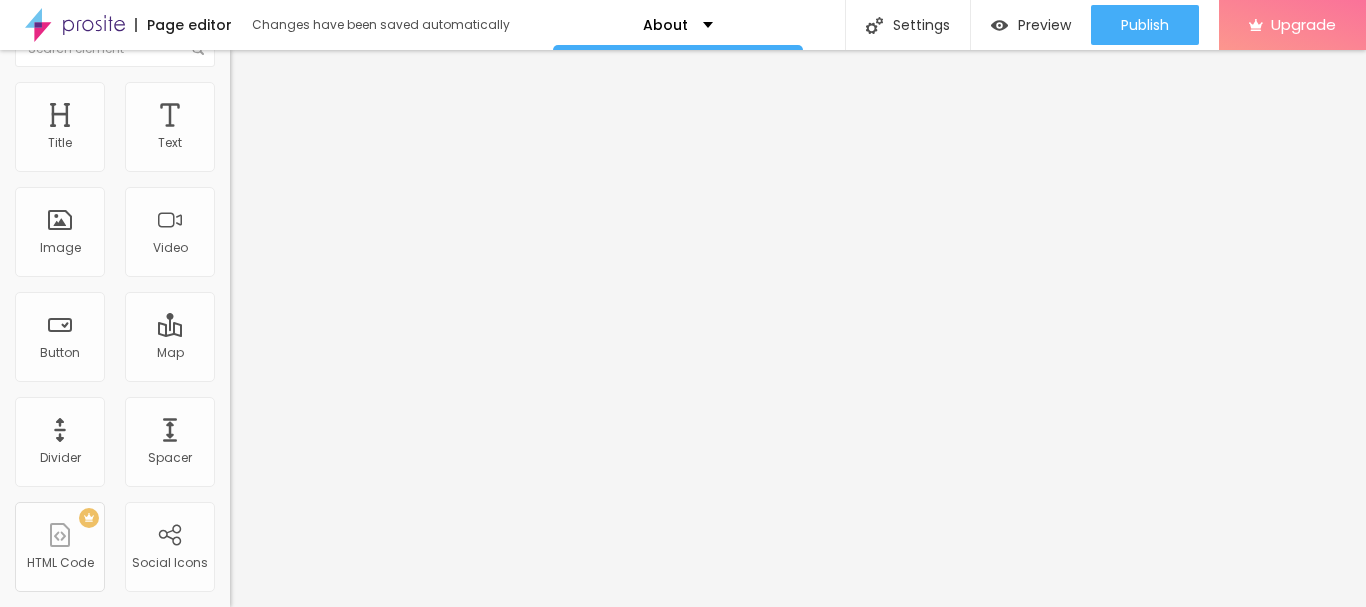 click on "Facebook" at bounding box center [345, 2787] 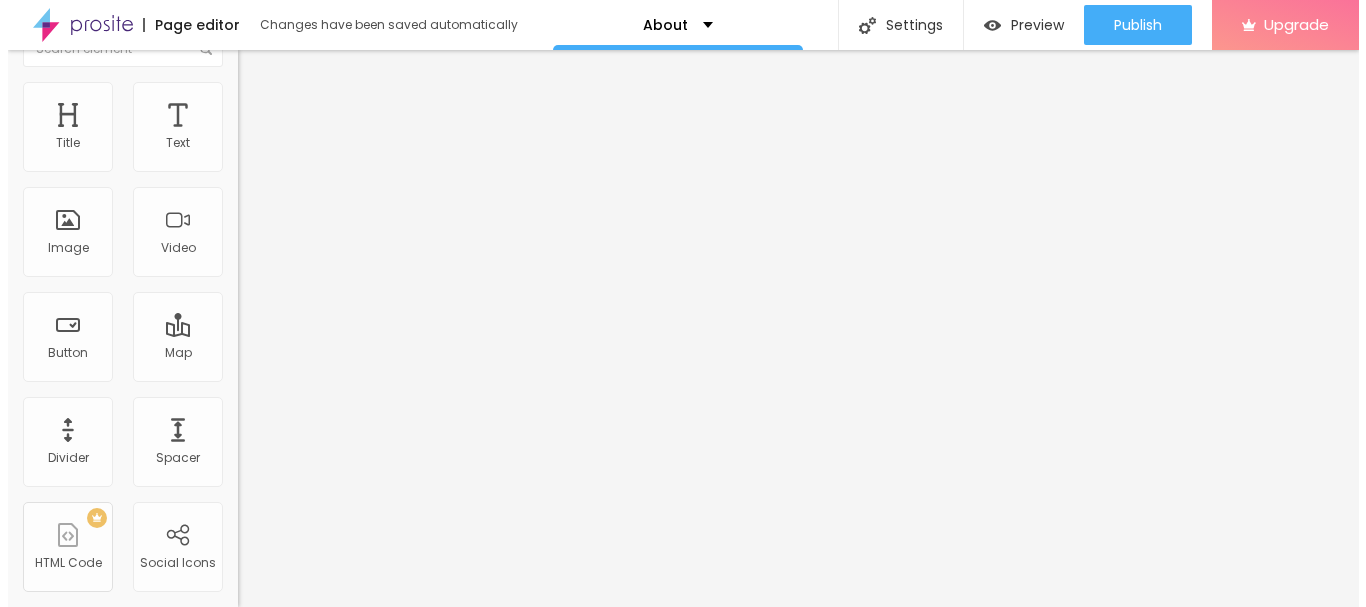 scroll, scrollTop: 240, scrollLeft: 0, axis: vertical 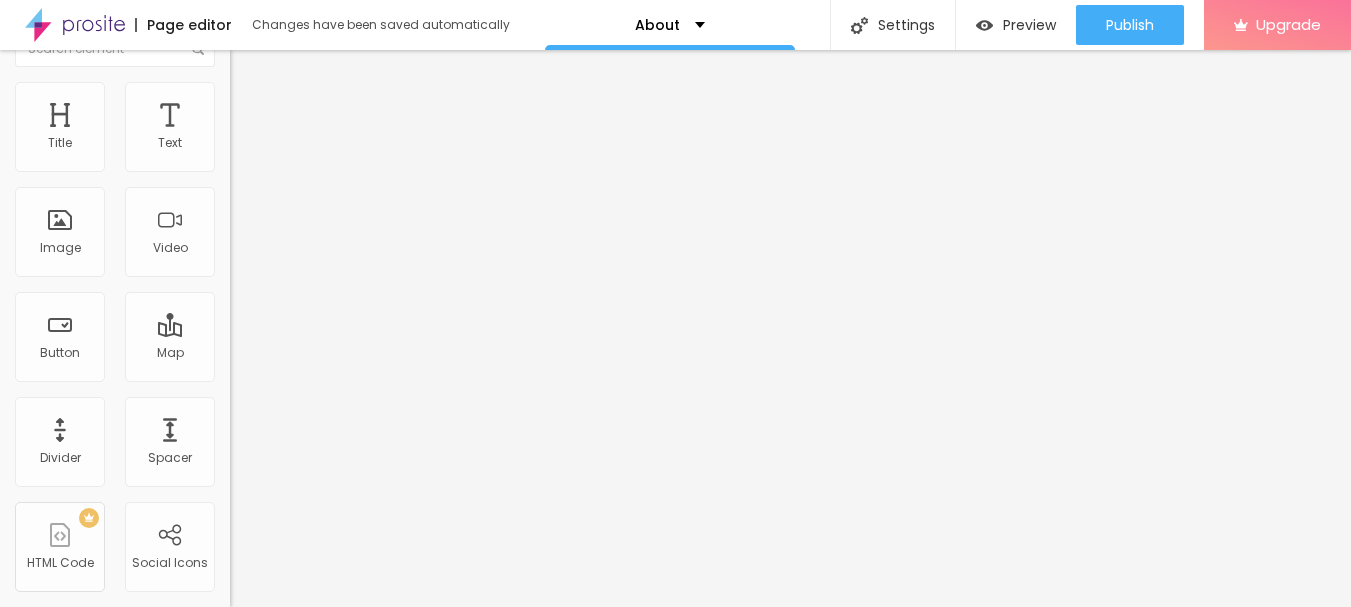 click on "Tumblr" at bounding box center [81, 2642] 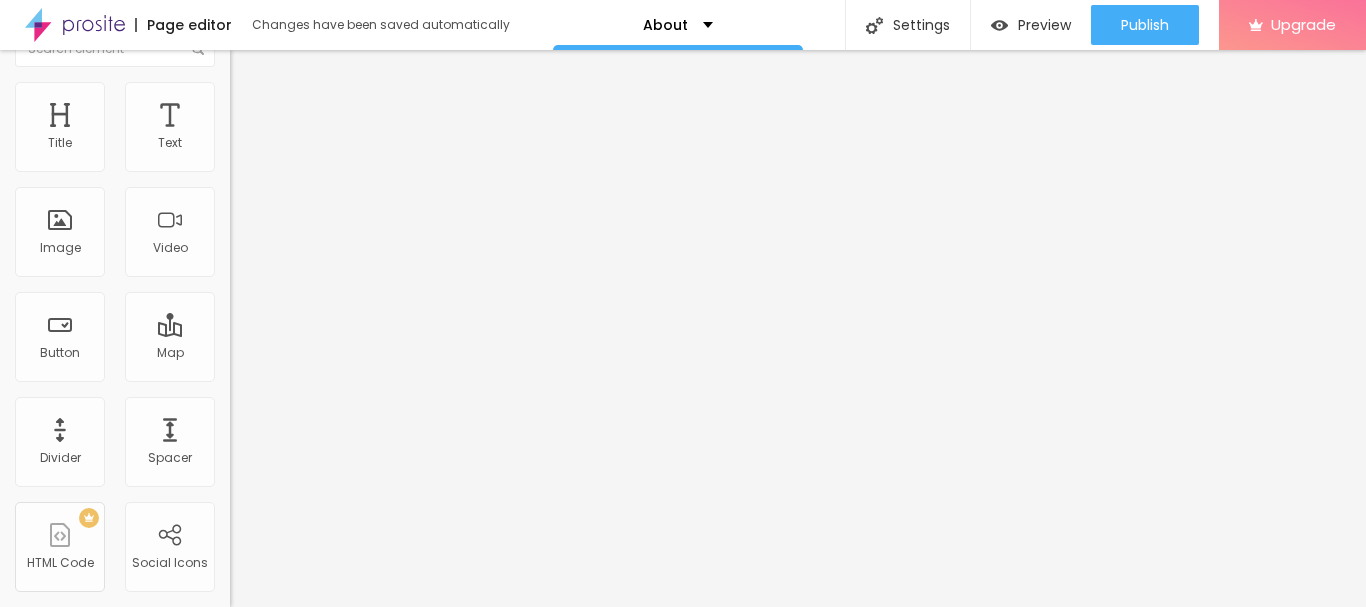 click on "https://" at bounding box center [350, 3083] 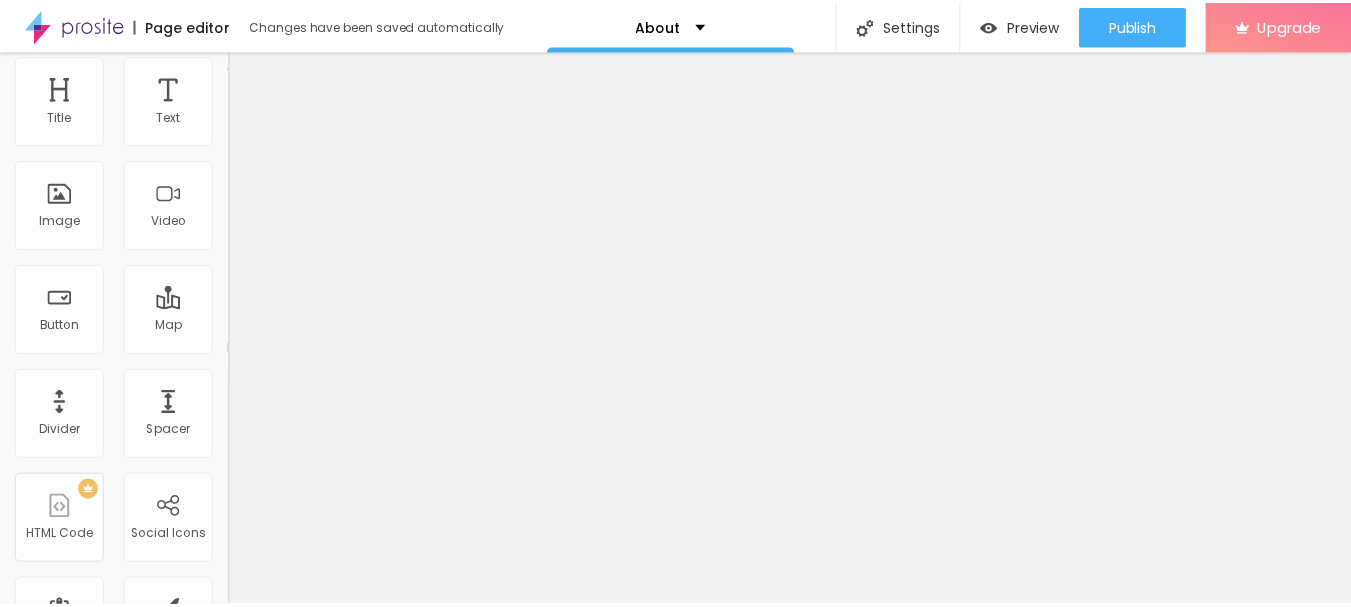 scroll, scrollTop: 76, scrollLeft: 0, axis: vertical 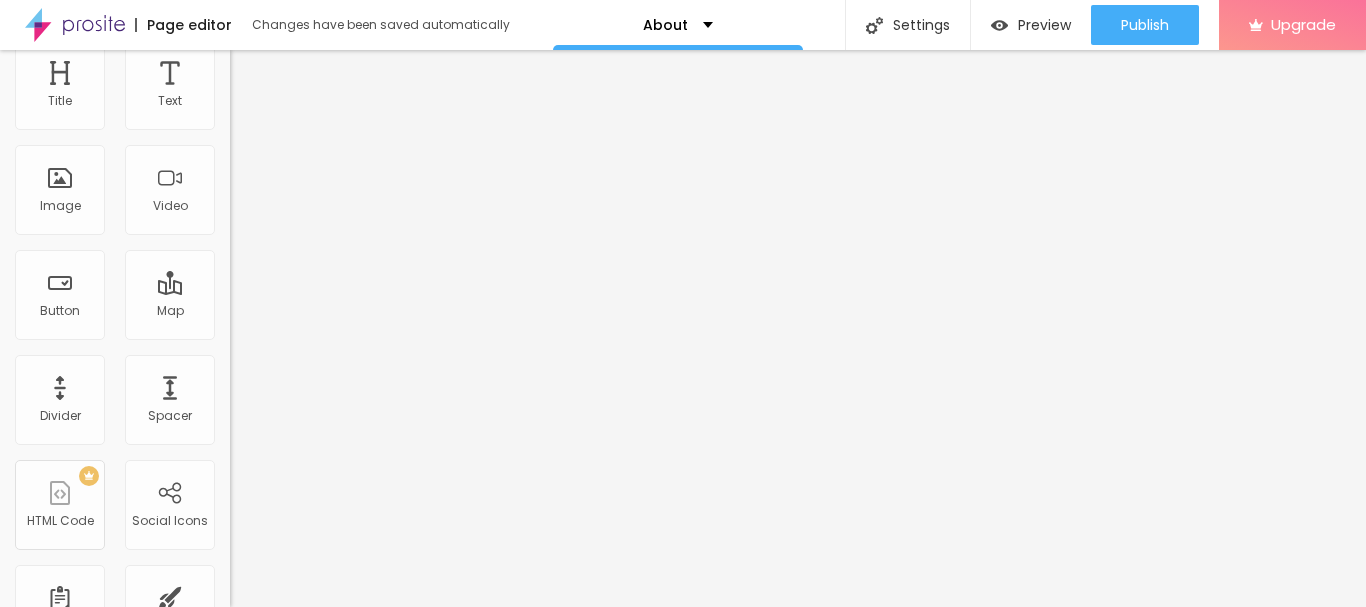 click on "Facebook" at bounding box center (345, 3506) 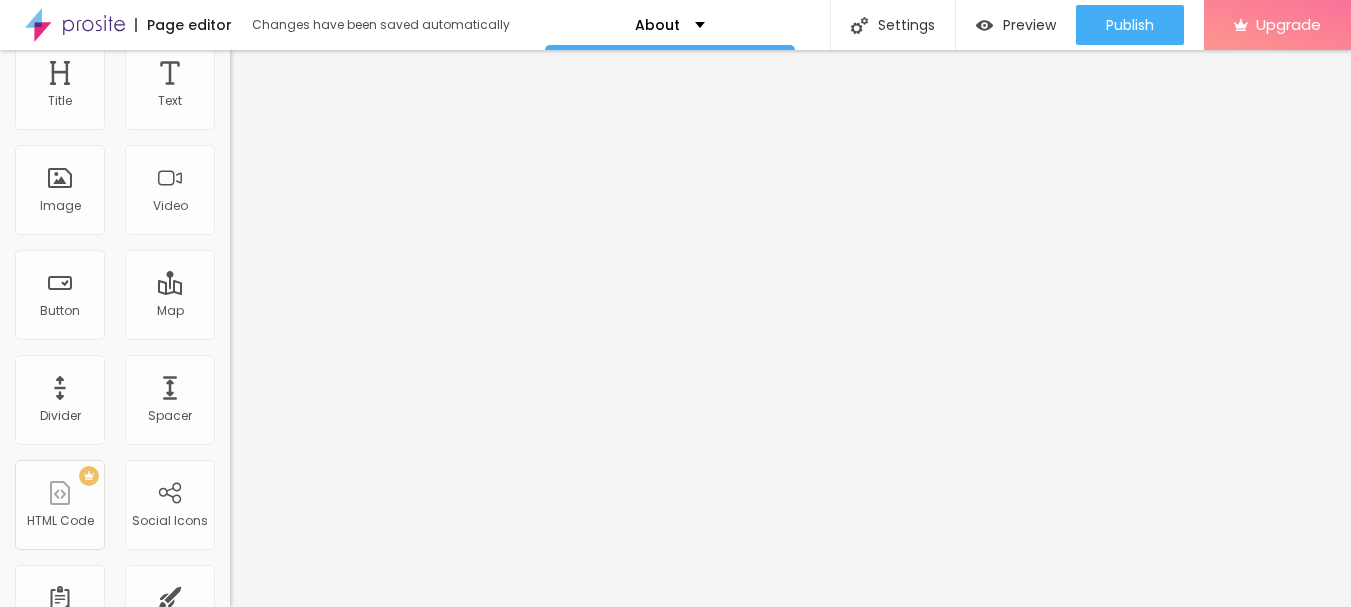 scroll, scrollTop: 240, scrollLeft: 0, axis: vertical 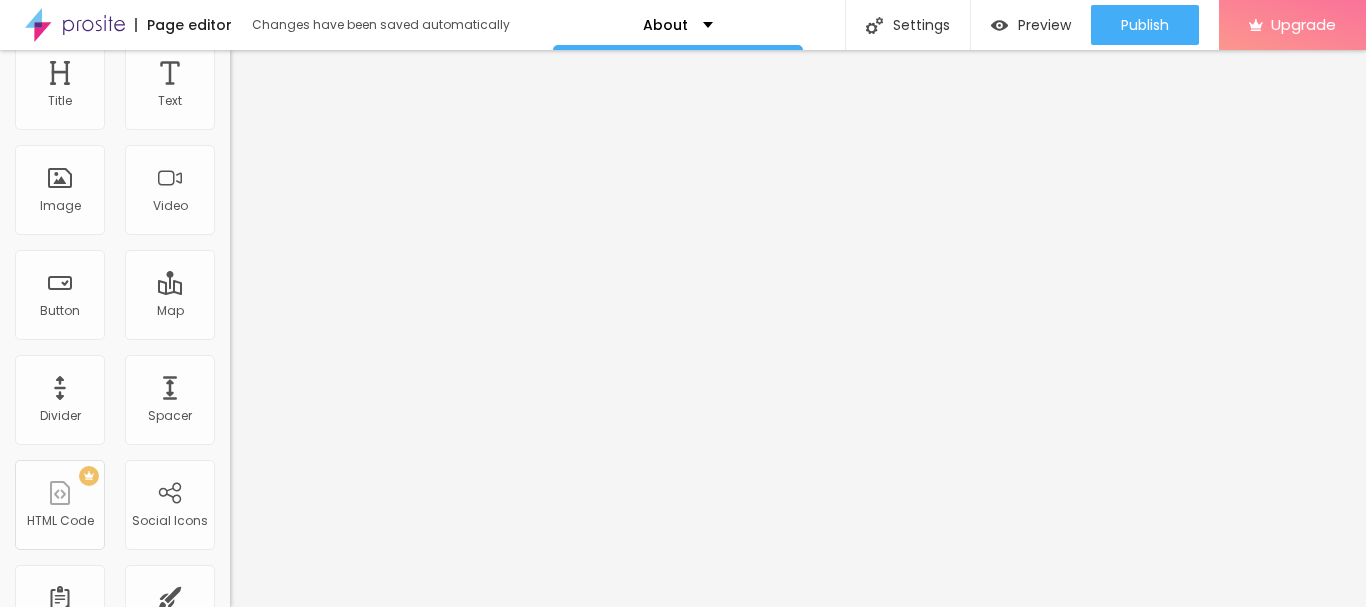 click on "Pinterest Social Pinterest URL address https://www.pinterest.com/[USERNAME]/ Open in new tab Instagram Social Instagram URL address https://www.instagram.com/[USERNAME]/ Open in new tab Twitter Social Twitter URL address https://x.com/[USERNAME] Open in new tab Linkedin Social Linkedin URL address https://www.linkedin.com/in/[USERNAME]/ Open in new tab Tumblr Social Tumblr URL address https://[USERNAME].tumblr.com/ Open in new tab Facebook Social Facebook URL address https:// Open in new tab" at bounding box center [345, 1892] 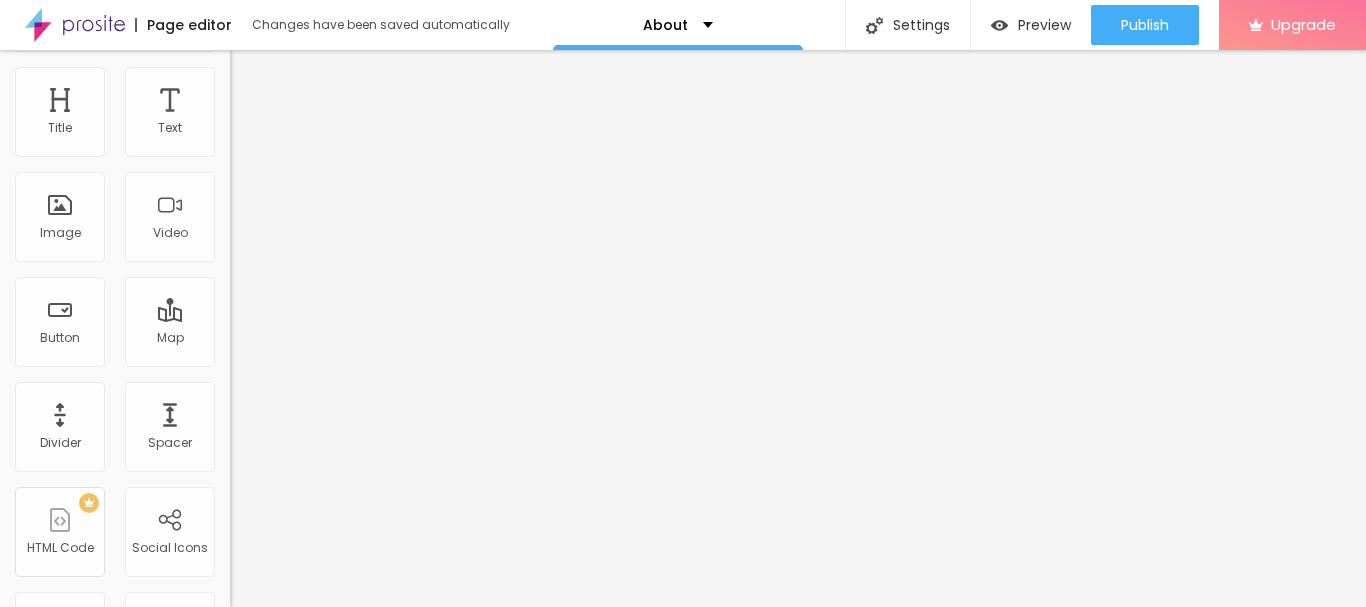 scroll, scrollTop: 76, scrollLeft: 0, axis: vertical 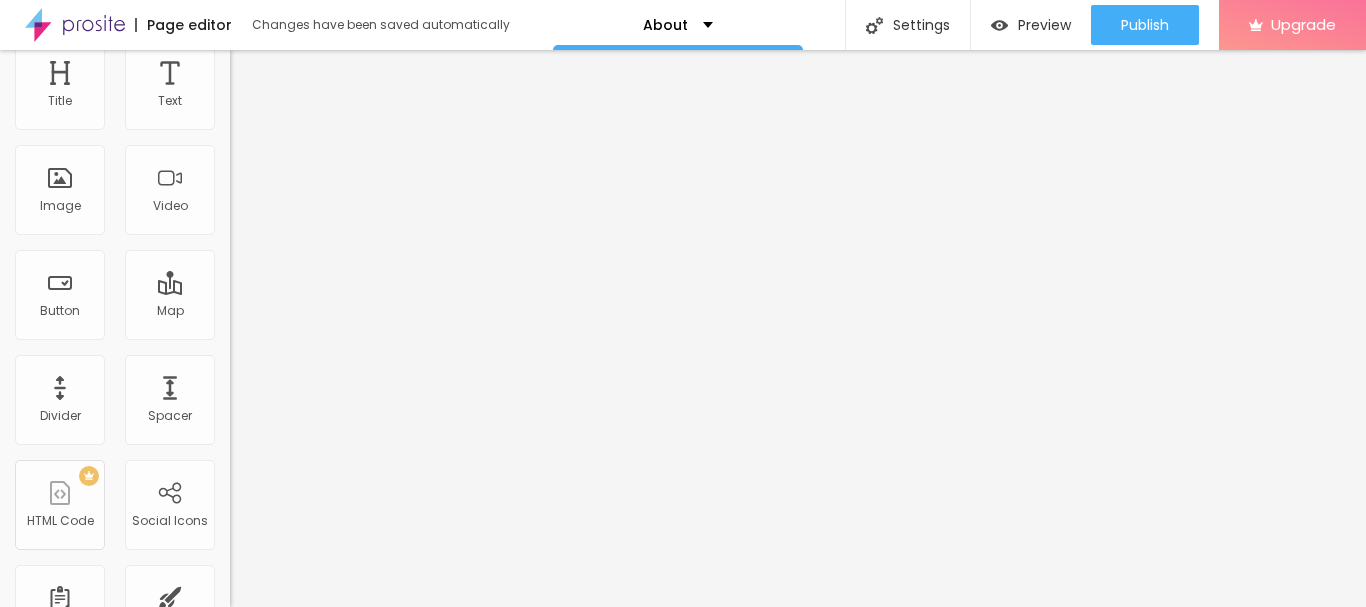 click on "Facebook" at bounding box center (345, 3244) 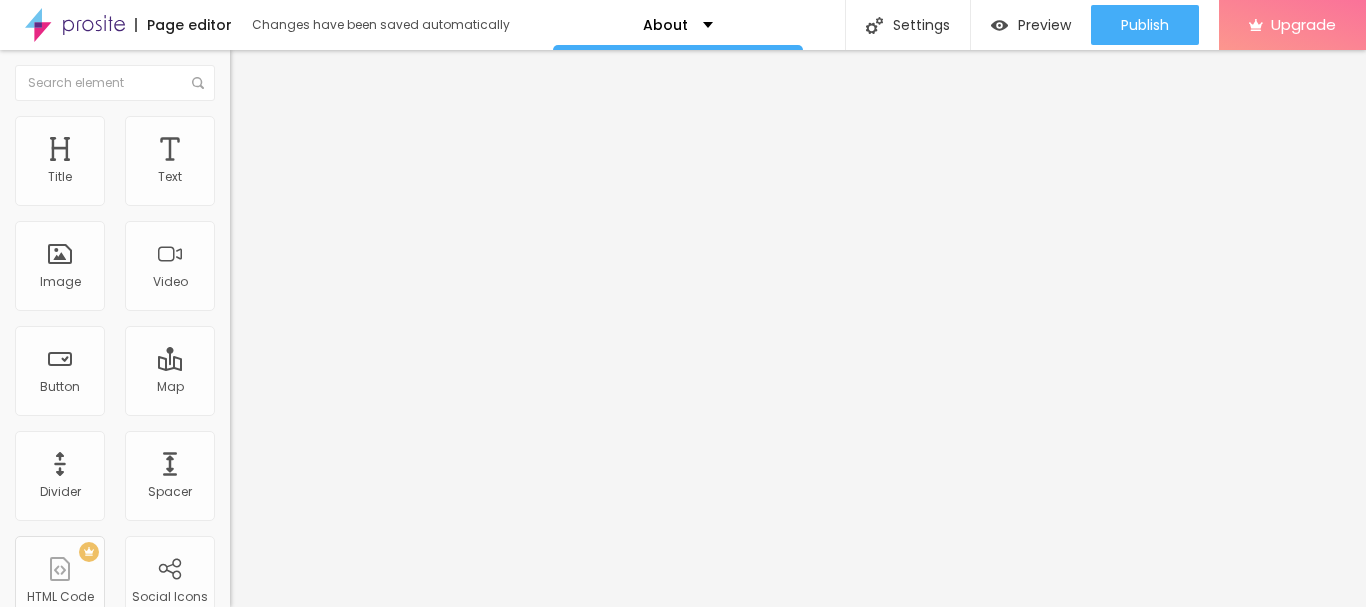 click at bounding box center (237, 3457) 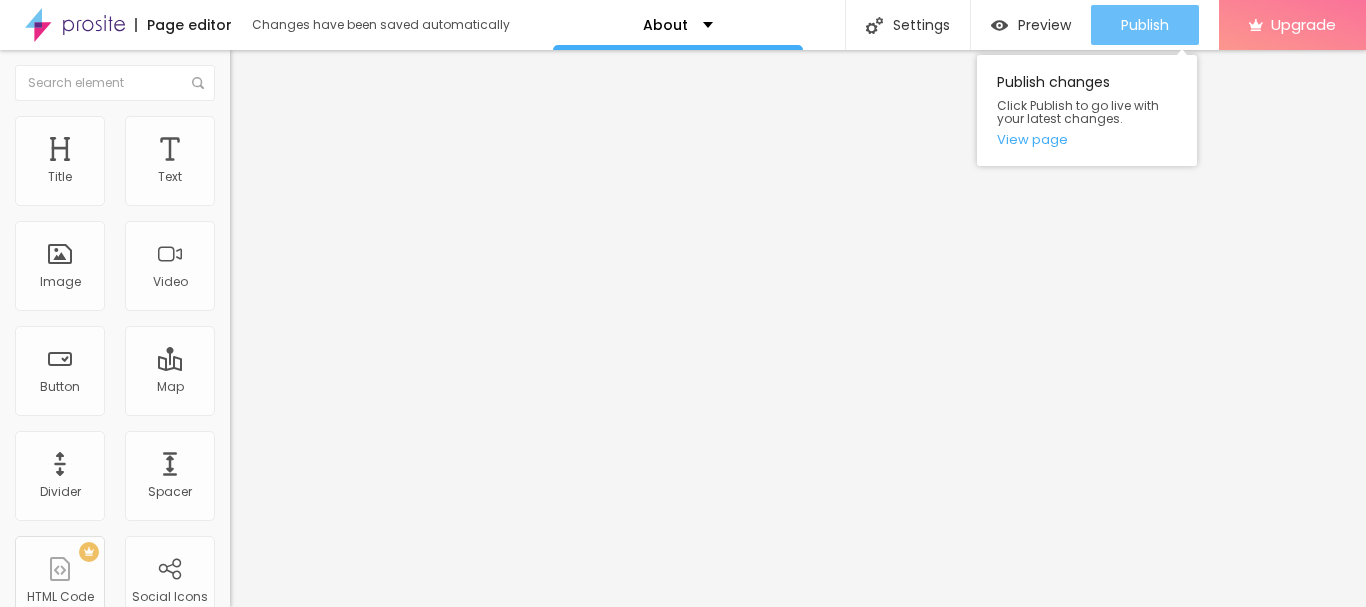 click on "Publish" at bounding box center (1145, 25) 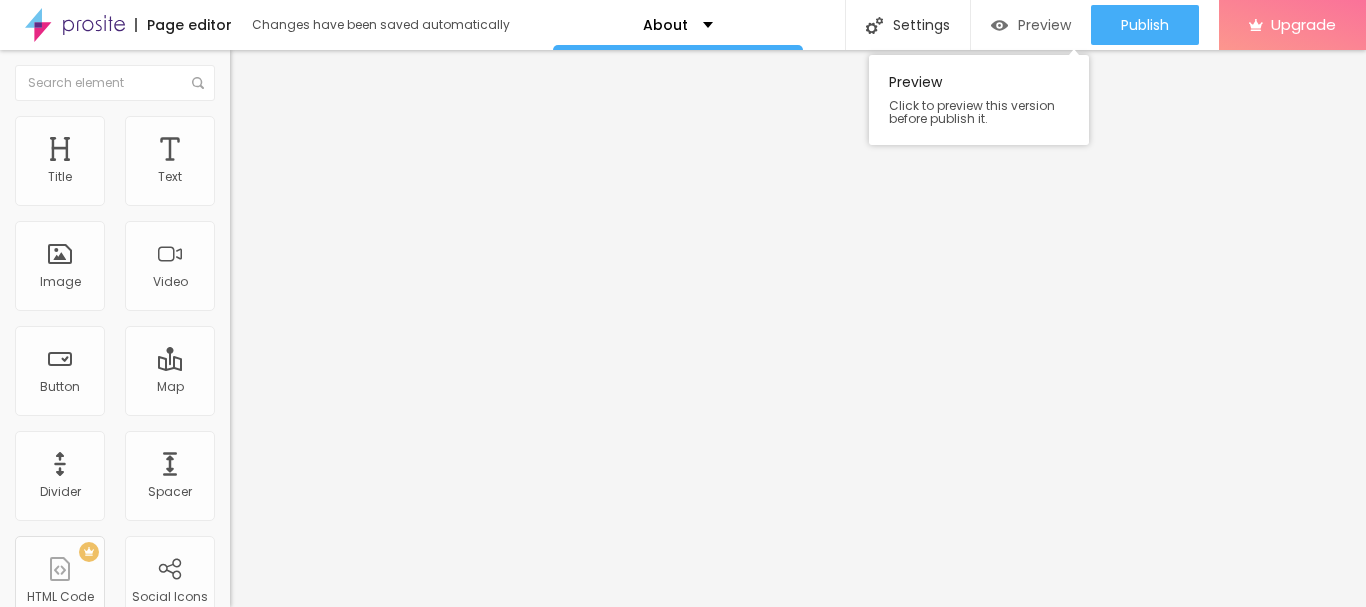 click on "Preview" at bounding box center [1044, 25] 